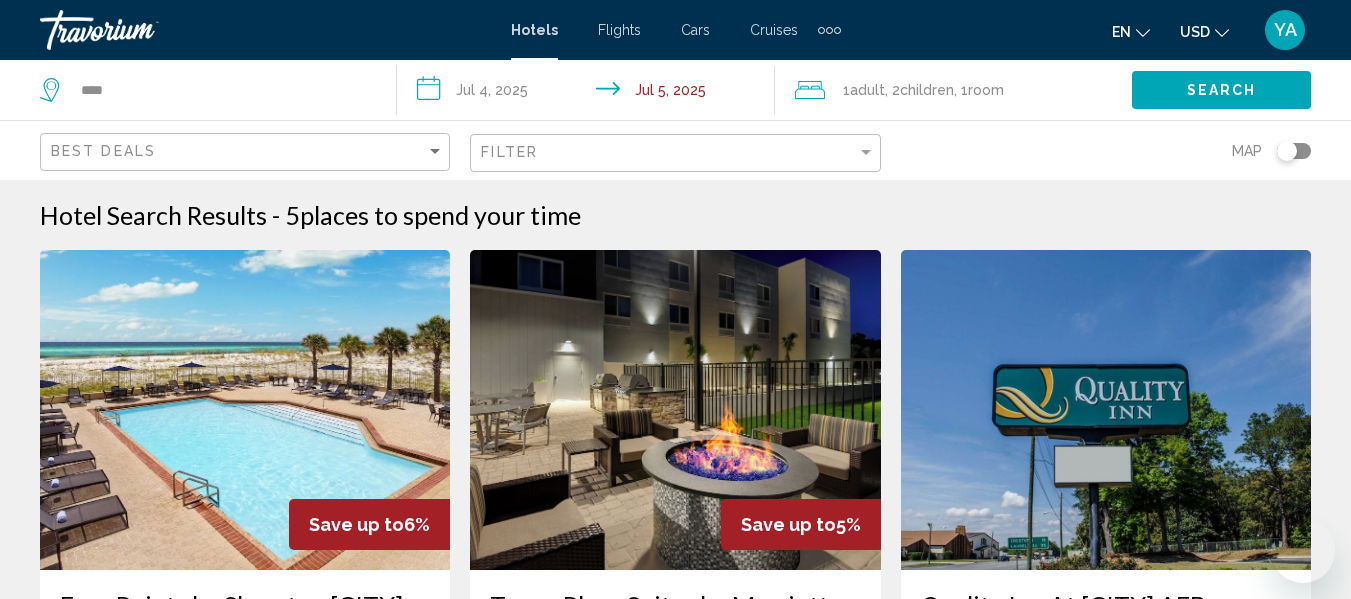 scroll, scrollTop: 1203, scrollLeft: 0, axis: vertical 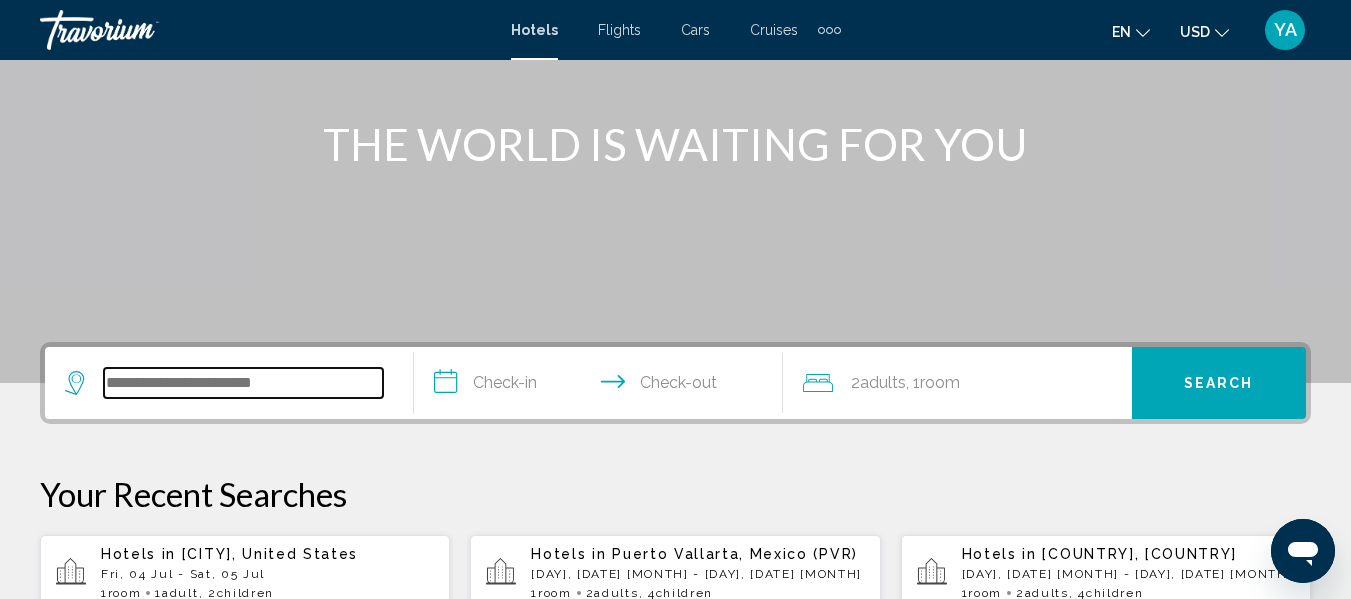 click at bounding box center [243, 383] 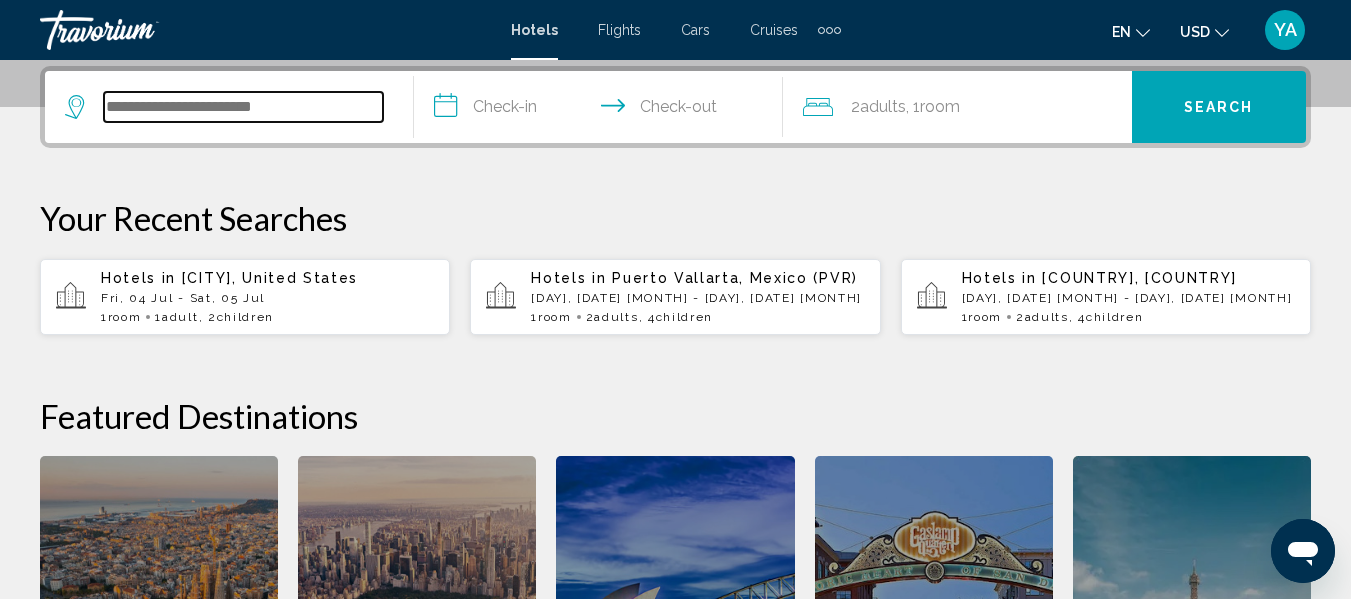 scroll, scrollTop: 494, scrollLeft: 0, axis: vertical 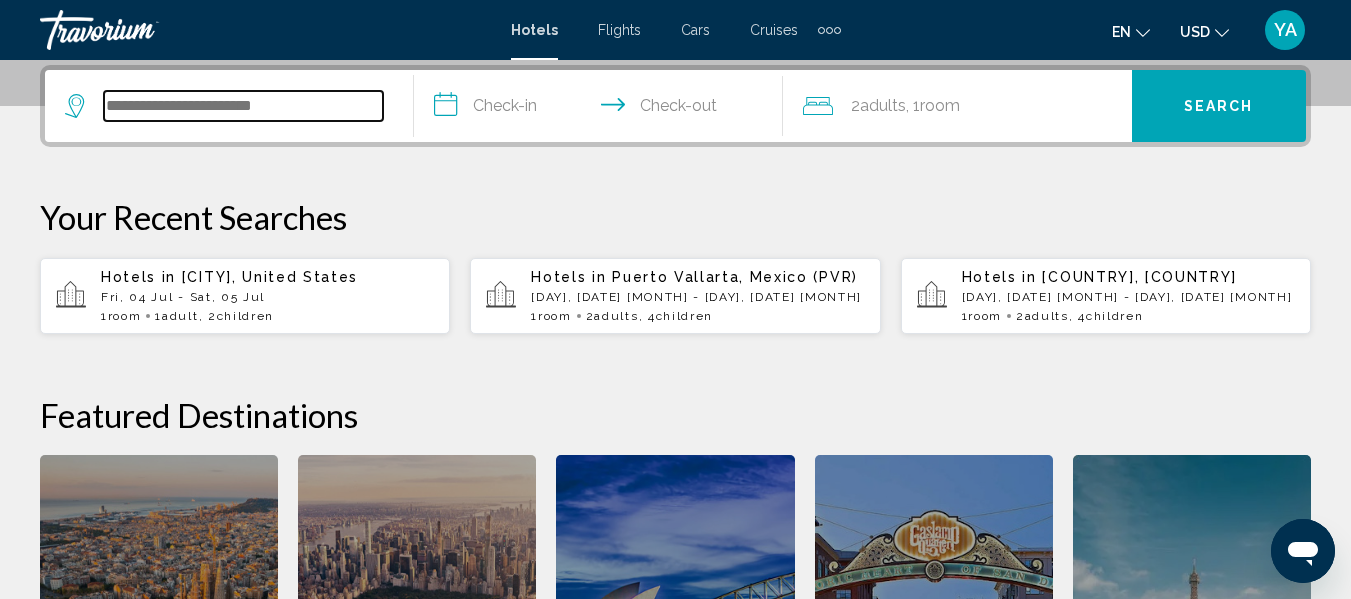 paste on "**********" 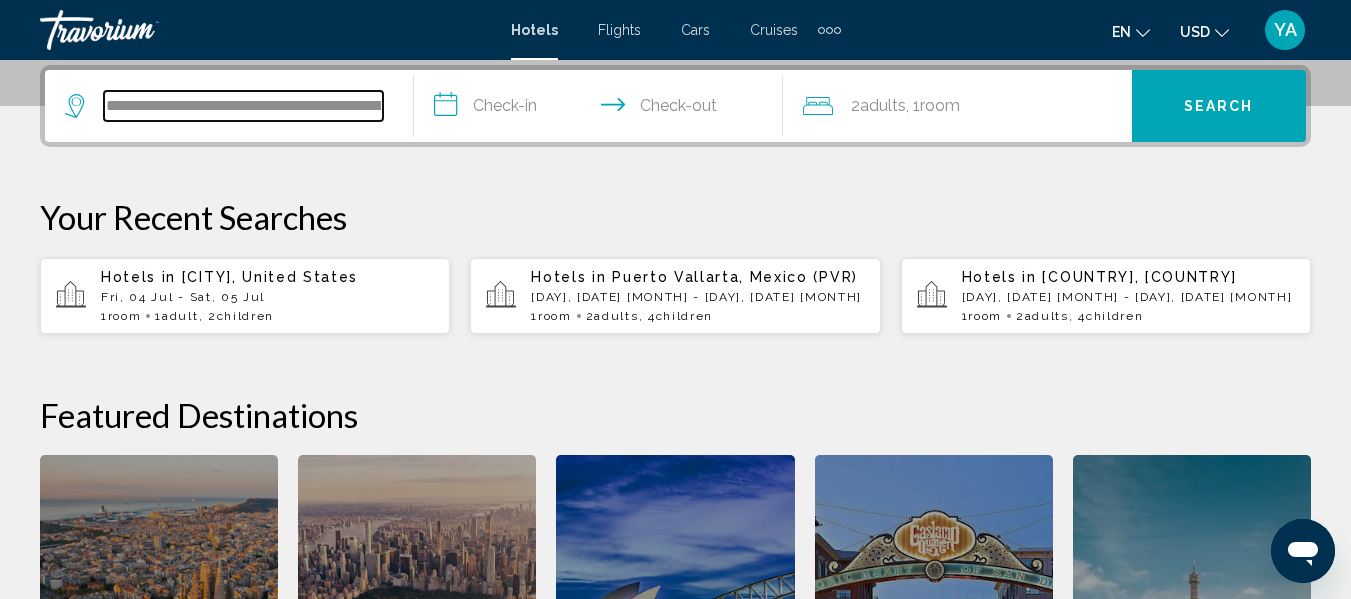 scroll, scrollTop: 0, scrollLeft: 372, axis: horizontal 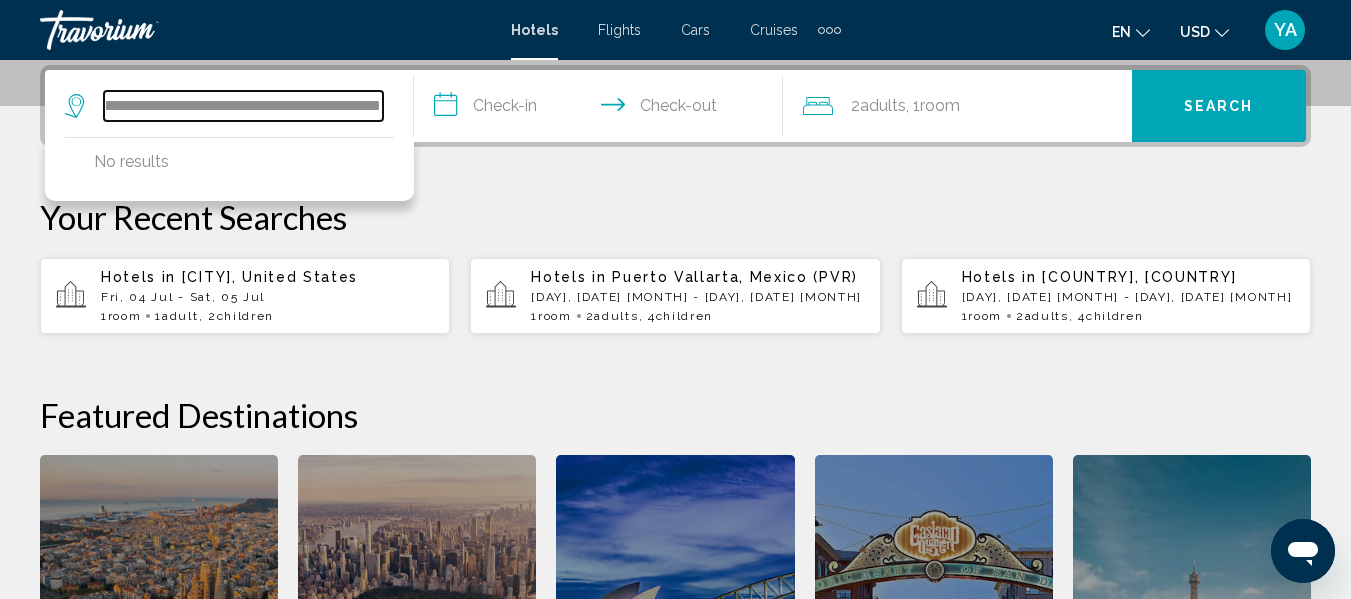 type on "**********" 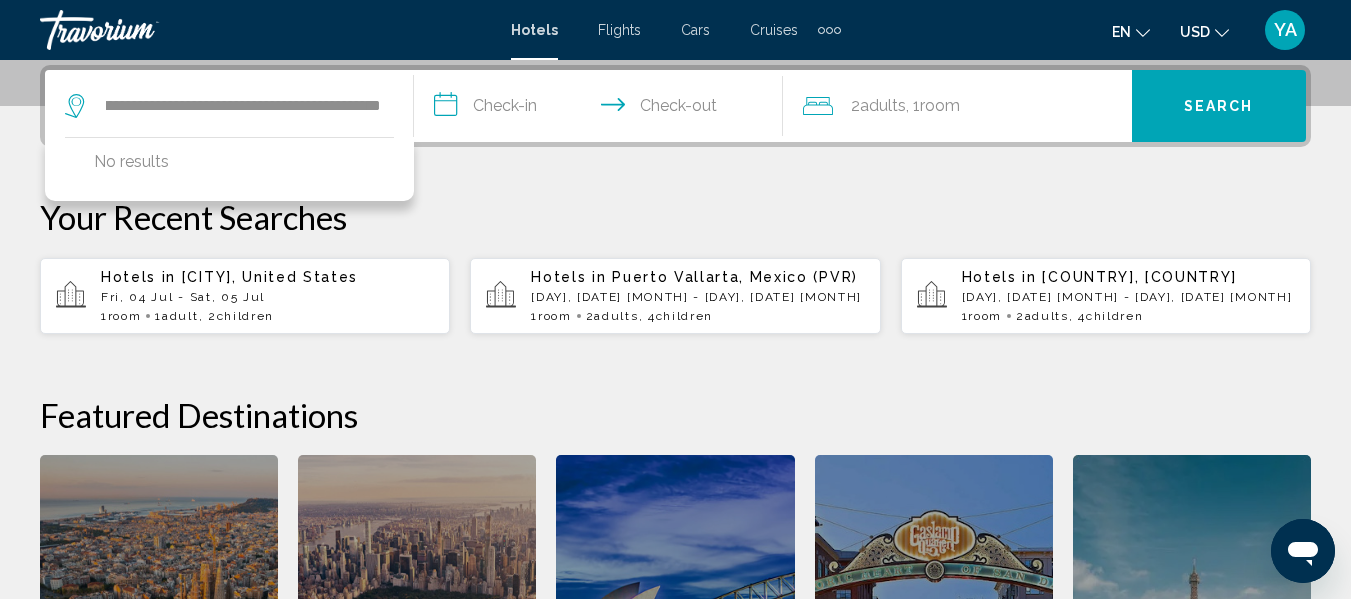 click on "**********" at bounding box center (602, 109) 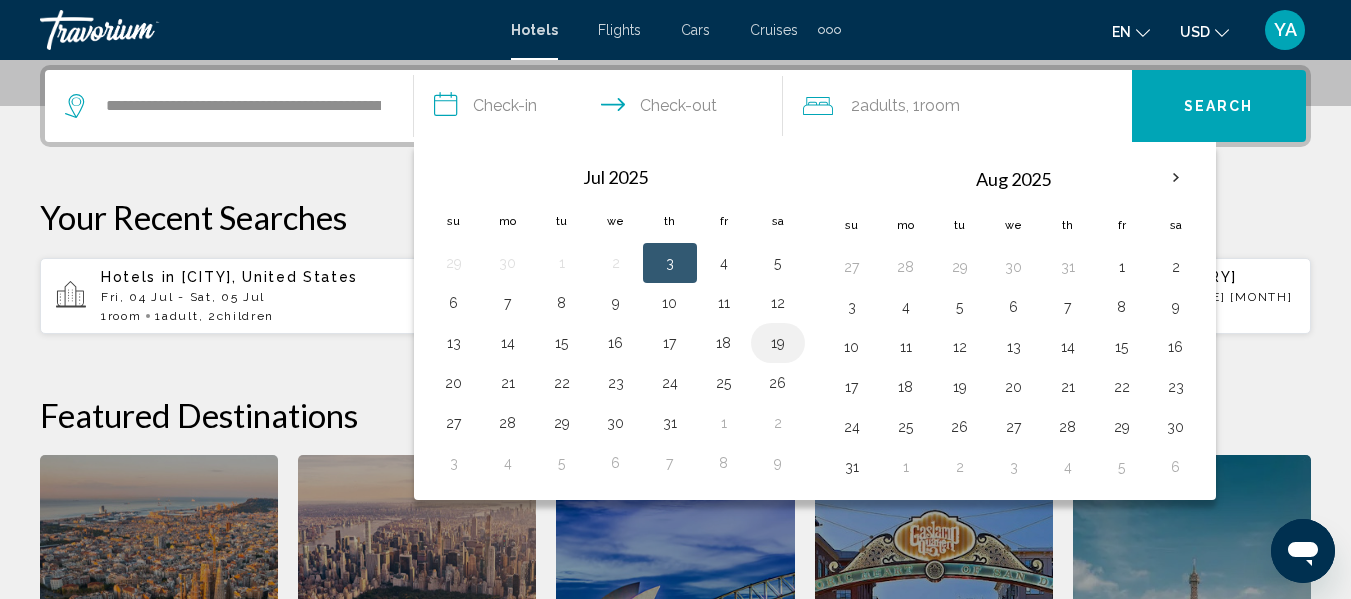 click on "19" at bounding box center (778, 343) 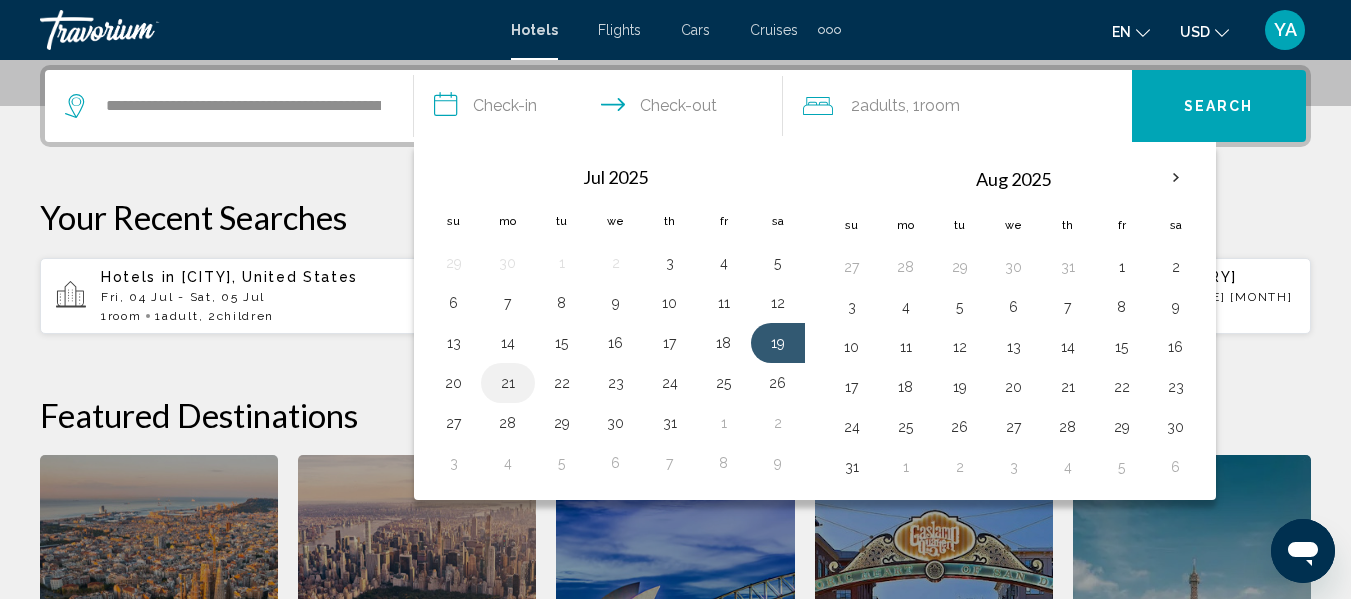 click on "21" at bounding box center [508, 383] 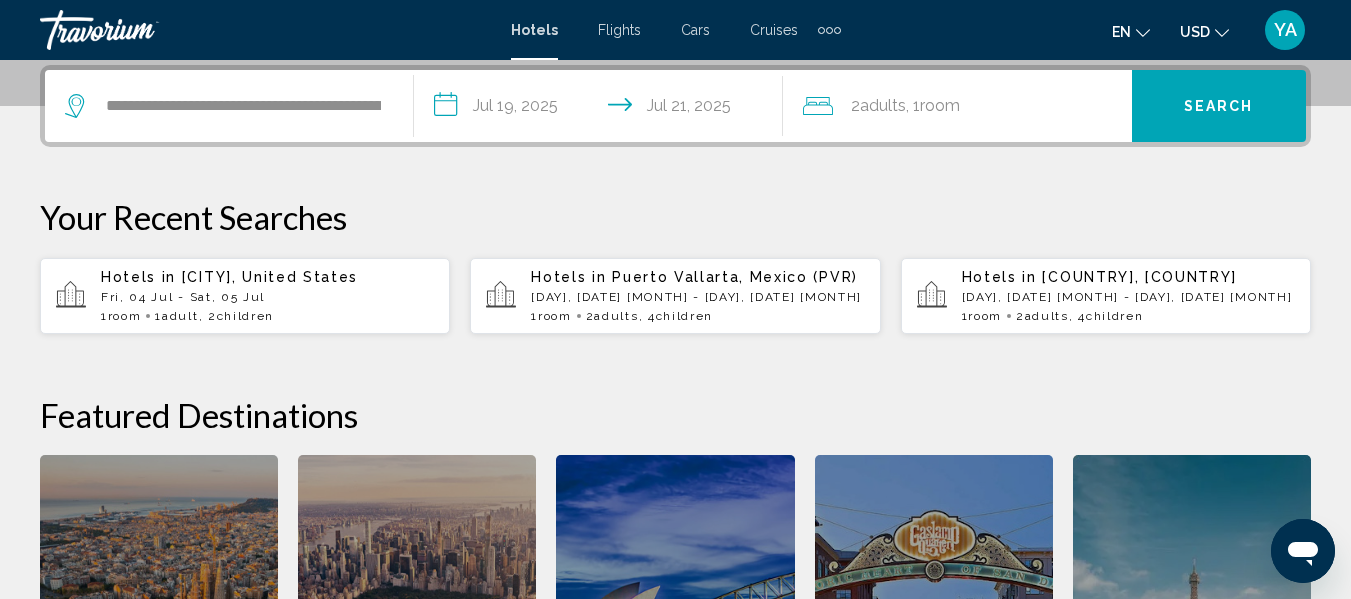 click on "[NUMBER] Adult Adults , [NUMBER] Room rooms" at bounding box center [967, 106] 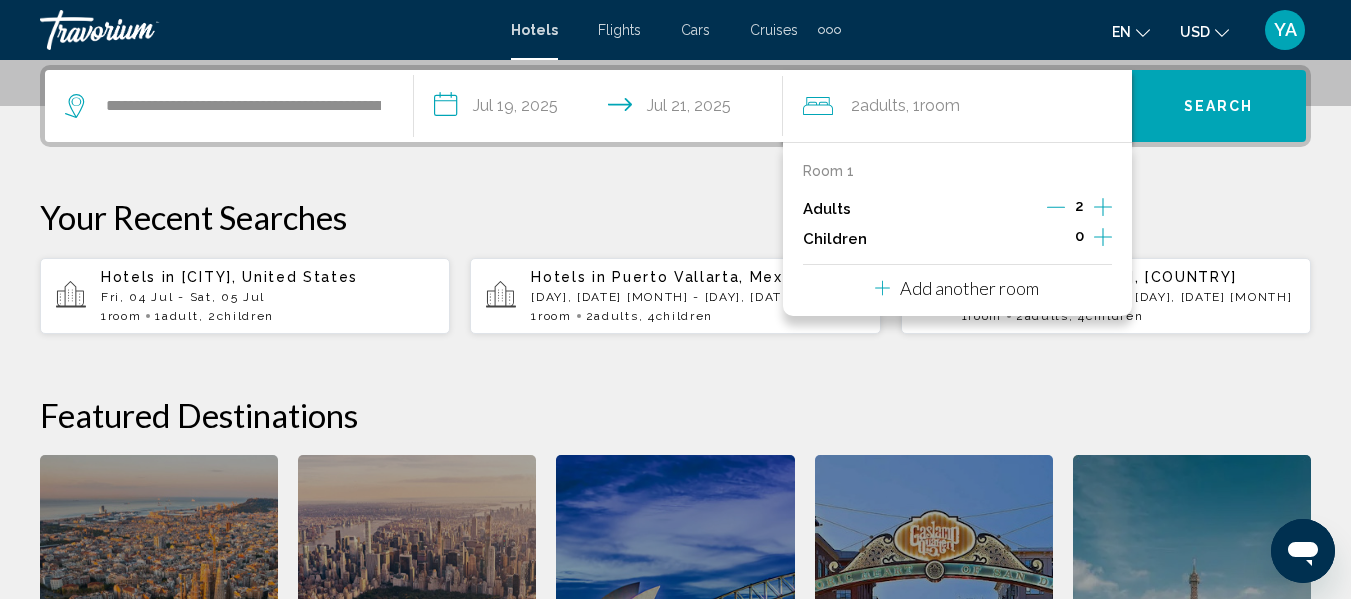 click at bounding box center (1103, 207) 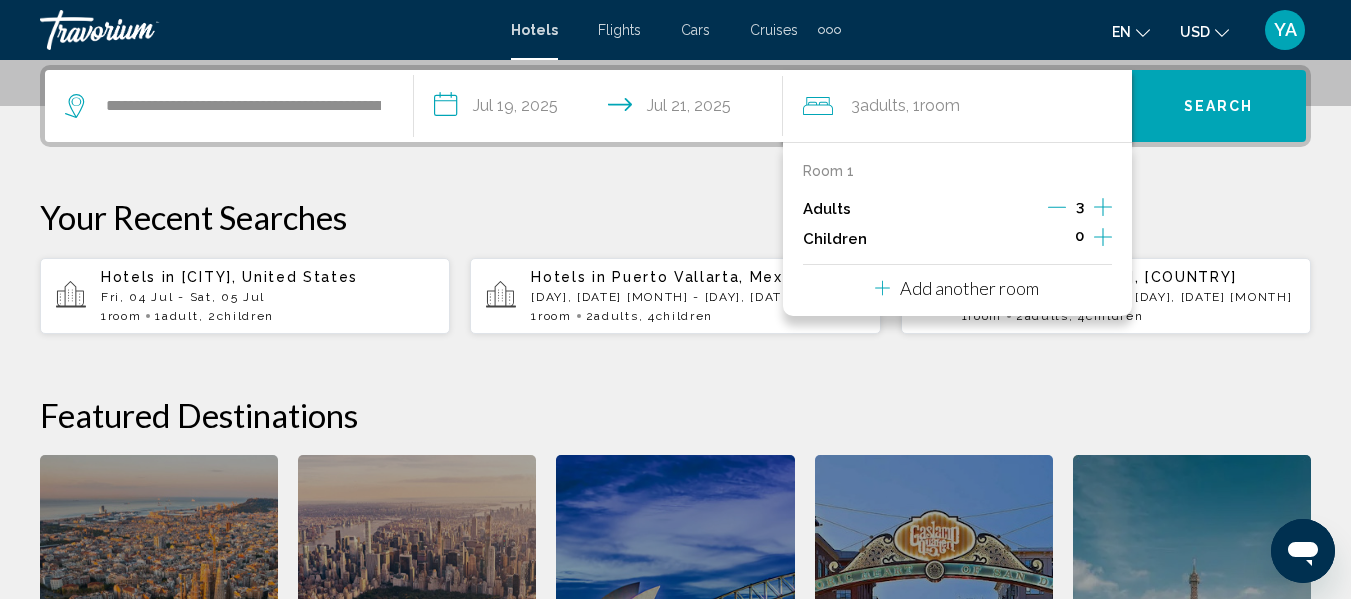 click at bounding box center [1103, 237] 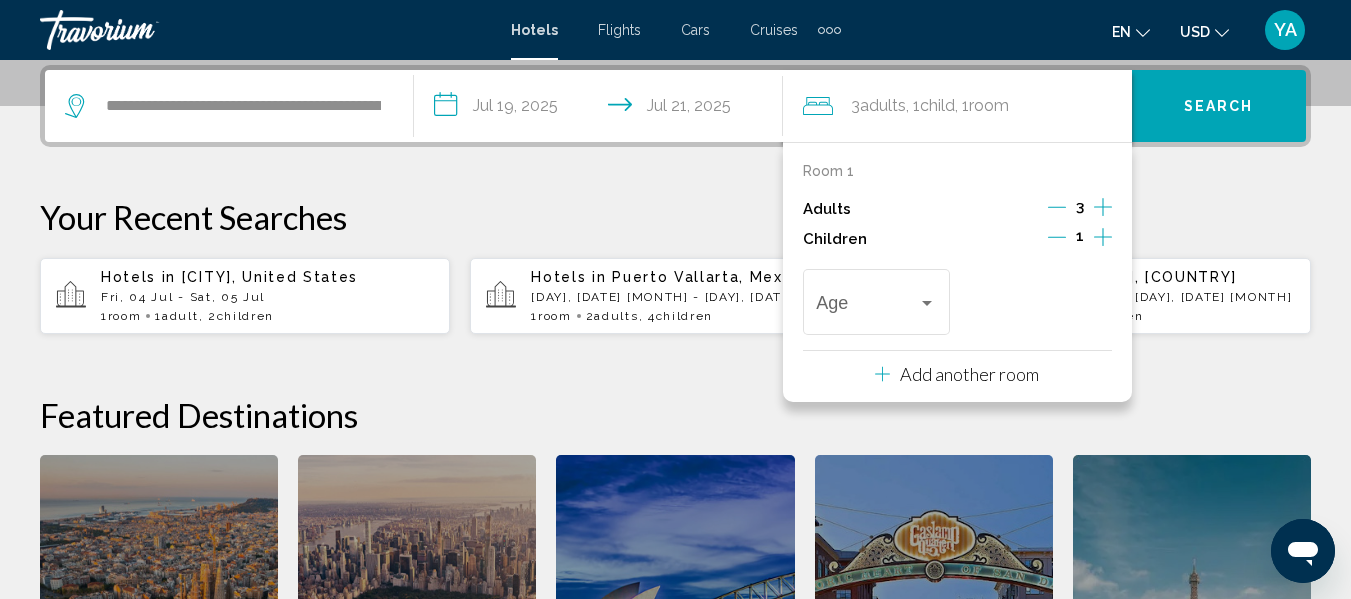 click at bounding box center [1103, 237] 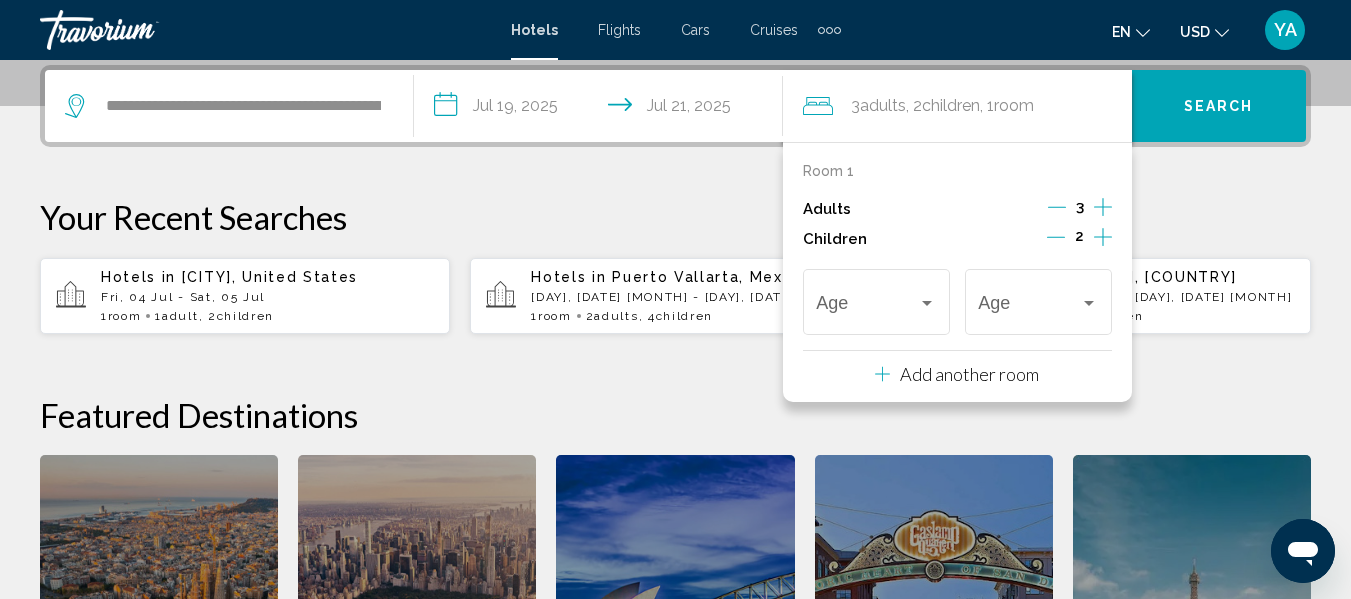 click at bounding box center [1103, 237] 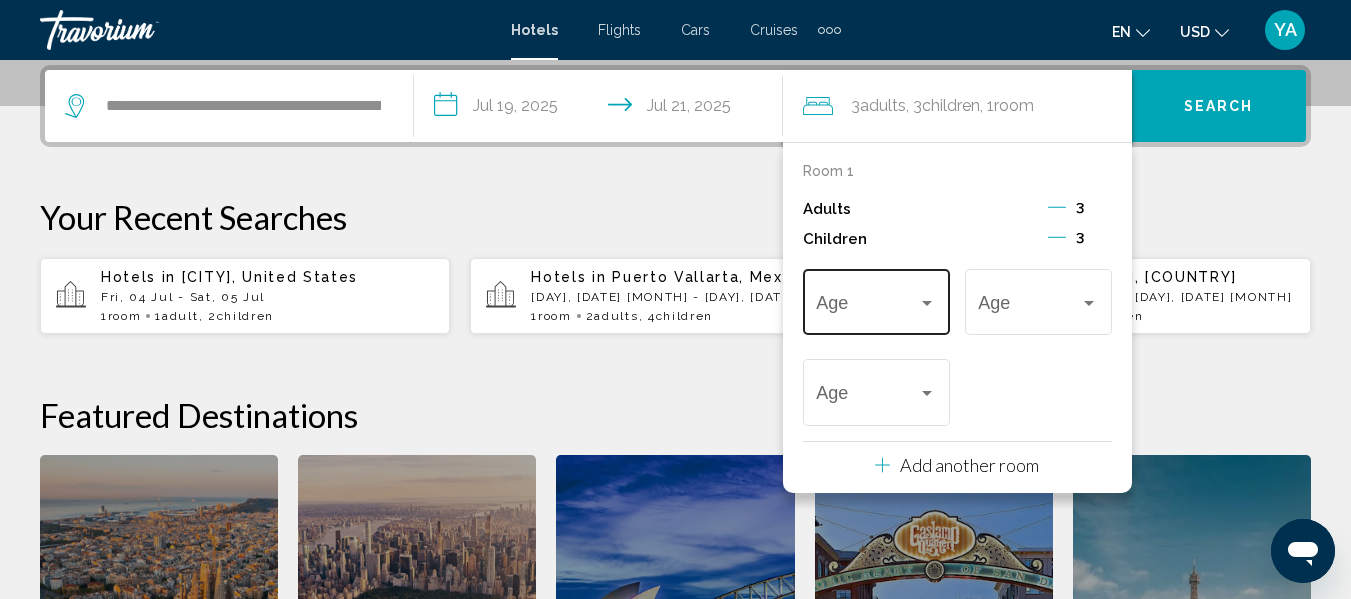 click at bounding box center [867, 307] 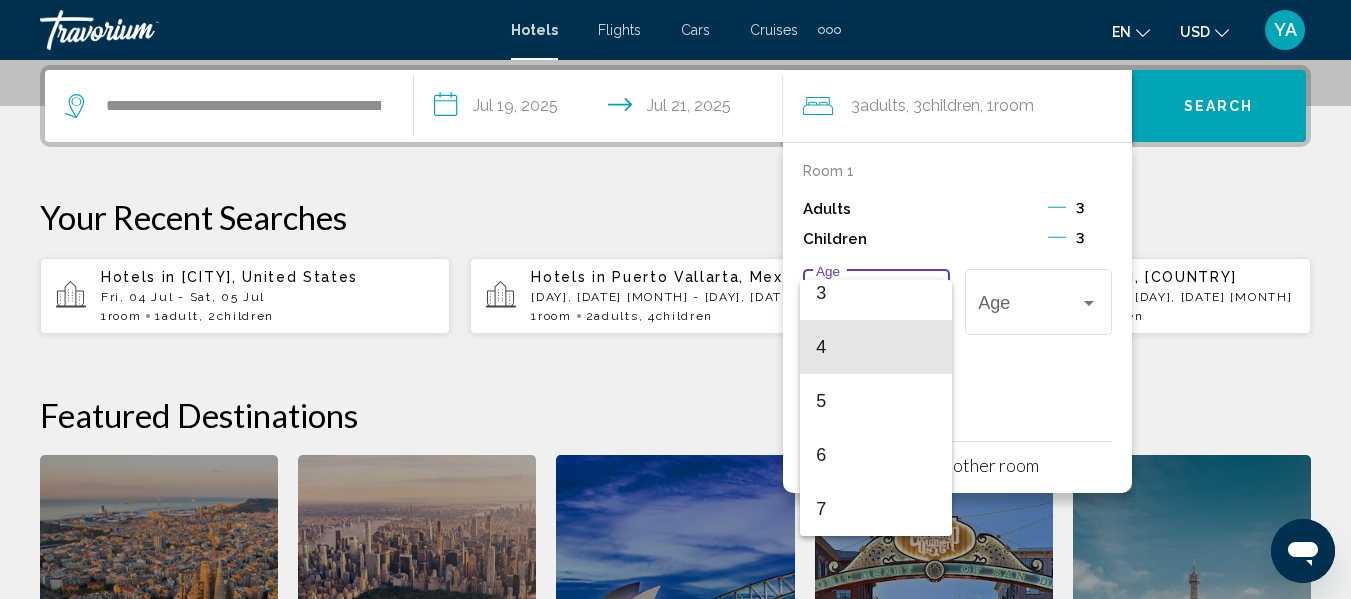 scroll, scrollTop: 177, scrollLeft: 0, axis: vertical 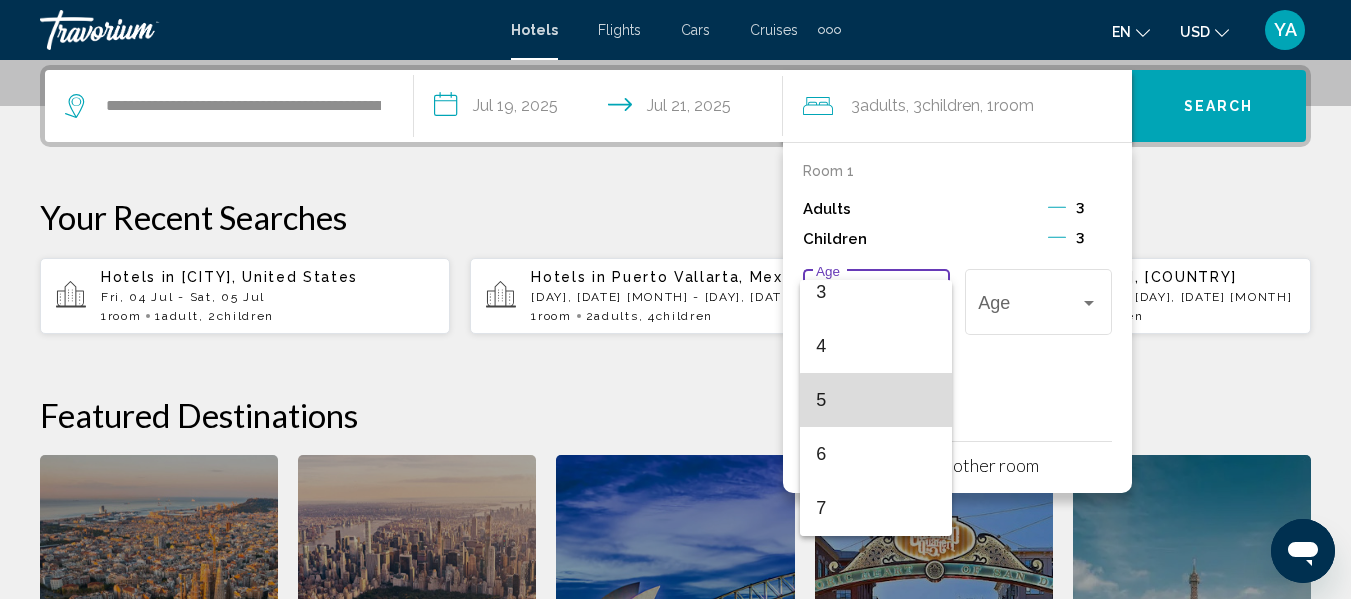 click on "5" at bounding box center (876, 400) 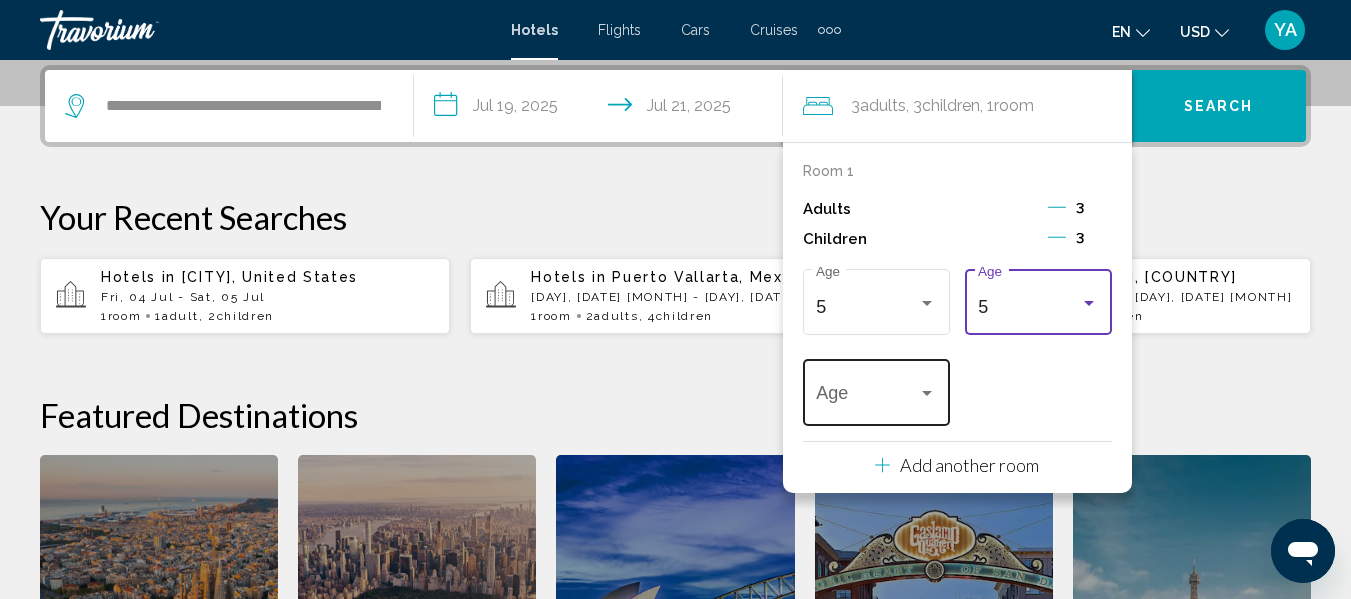 click at bounding box center (867, 398) 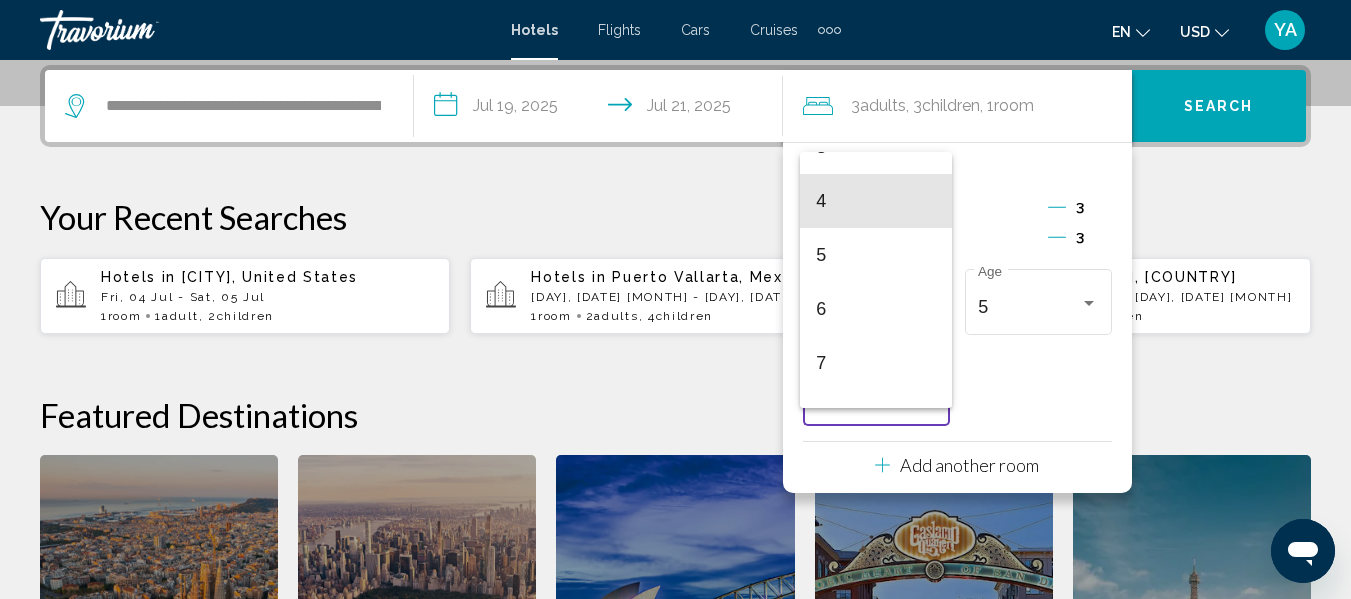 scroll, scrollTop: 195, scrollLeft: 0, axis: vertical 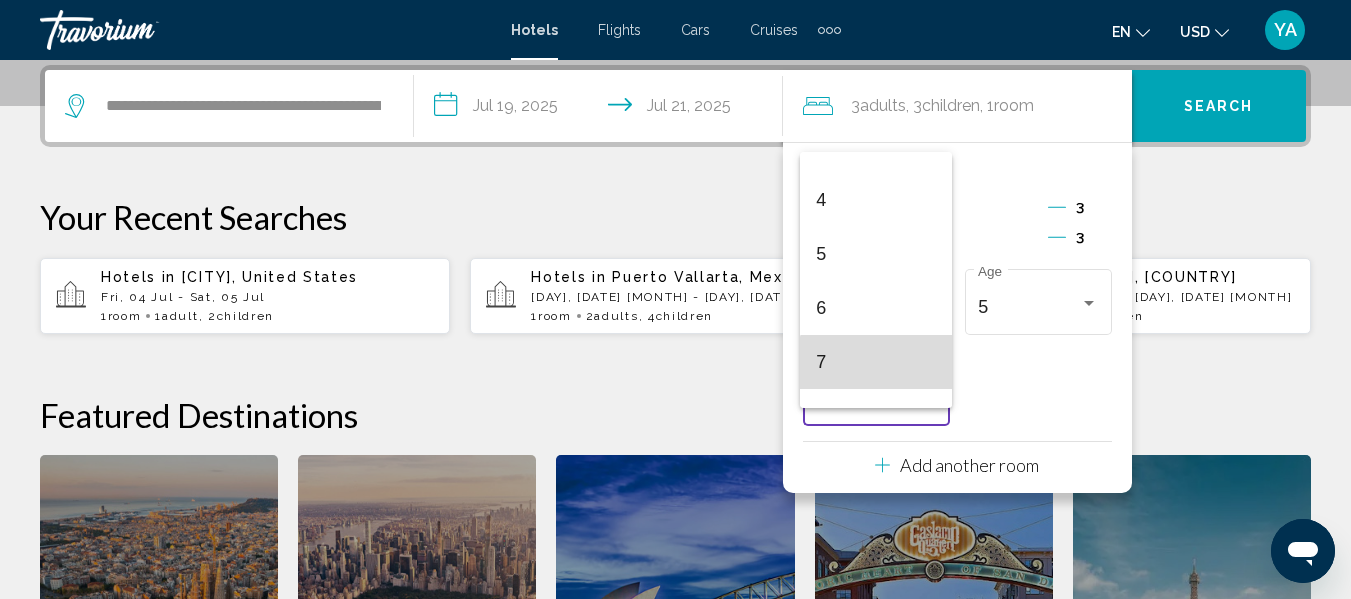 click on "7" at bounding box center (876, 362) 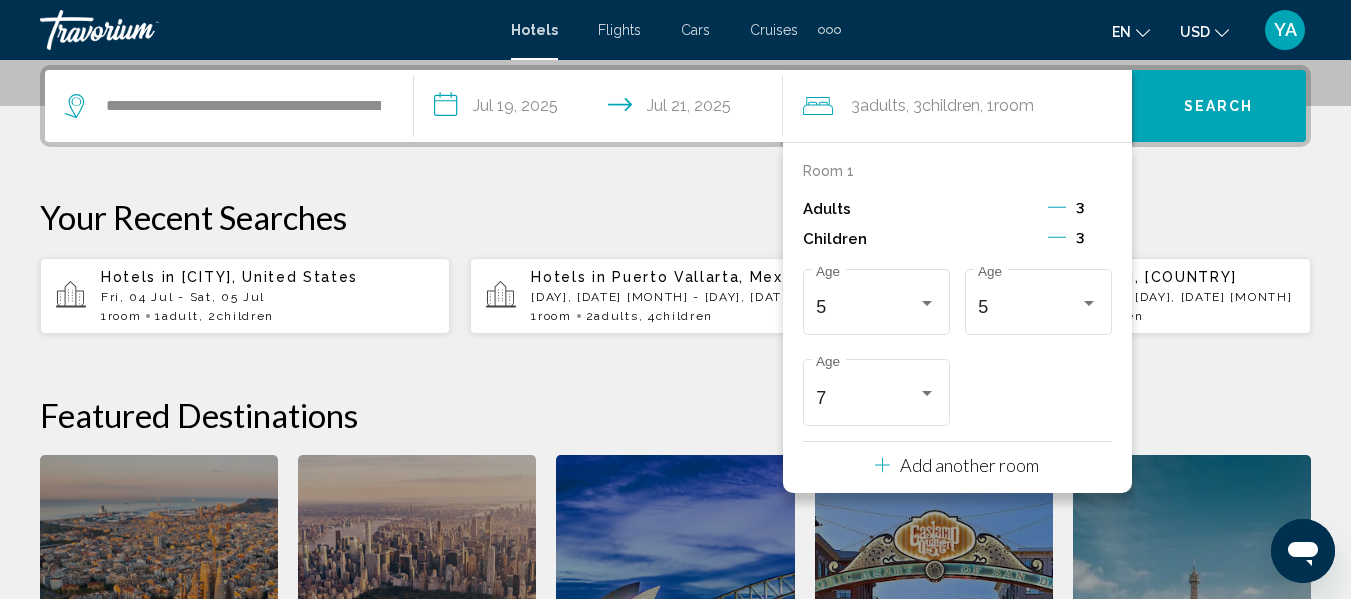 click on "5 Age 5 Age 7 Age" at bounding box center (957, 347) 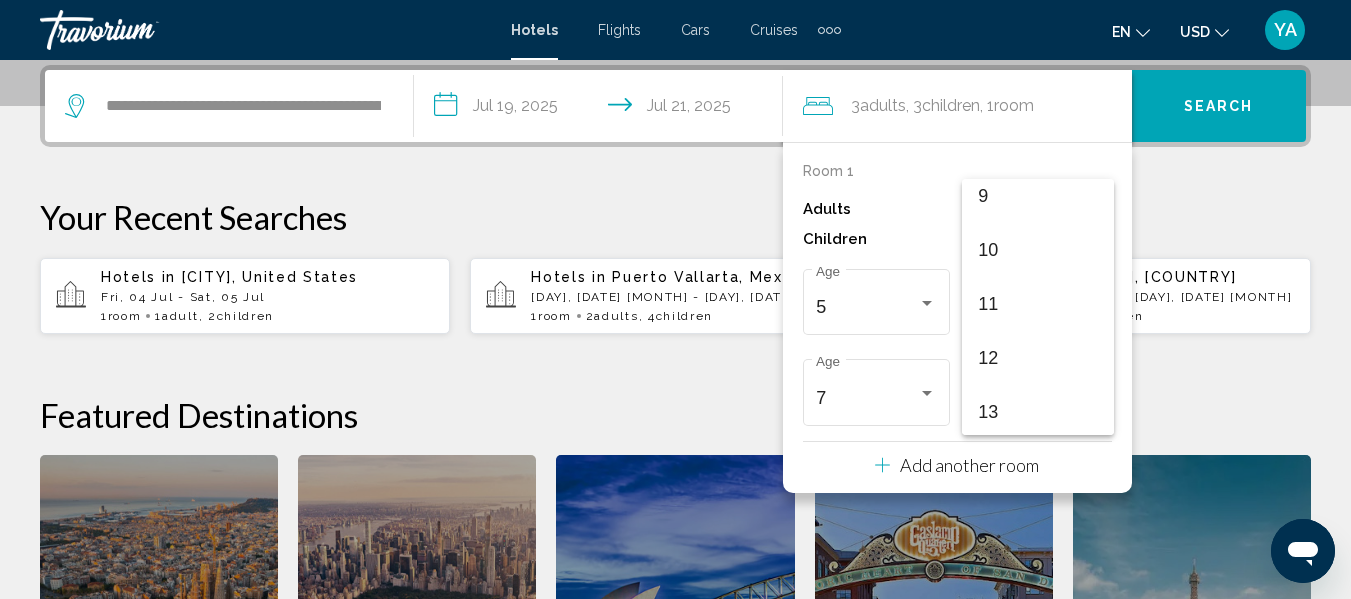 scroll, scrollTop: 497, scrollLeft: 0, axis: vertical 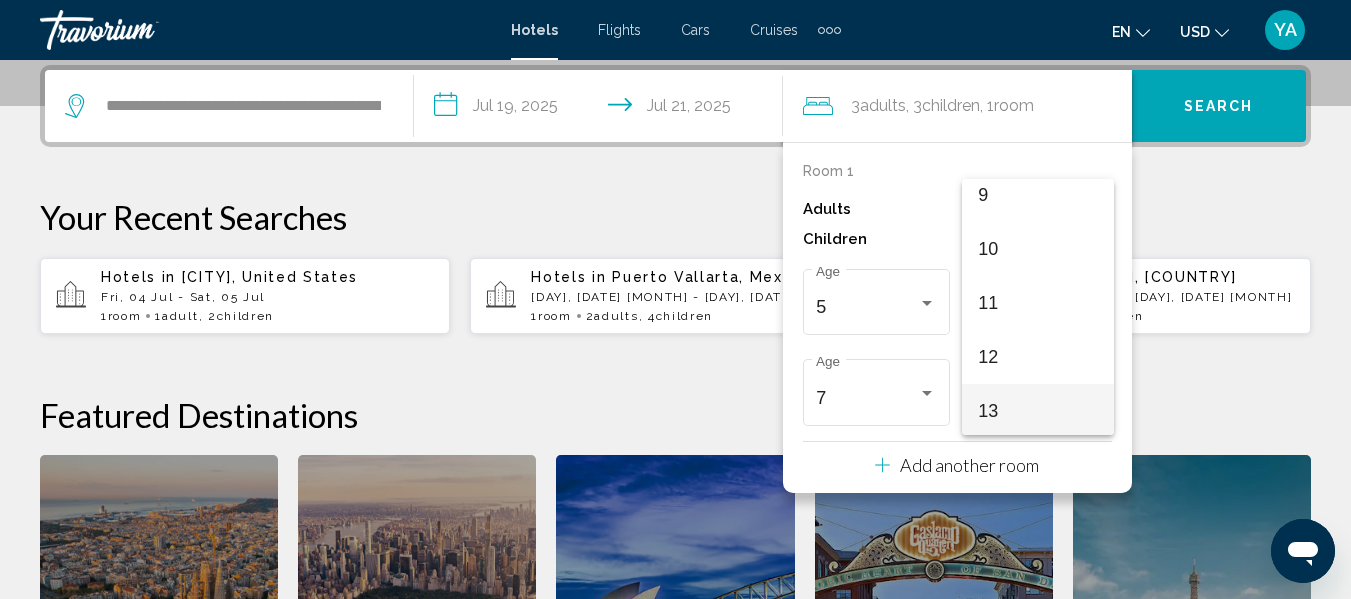 click on "13" at bounding box center [1038, 411] 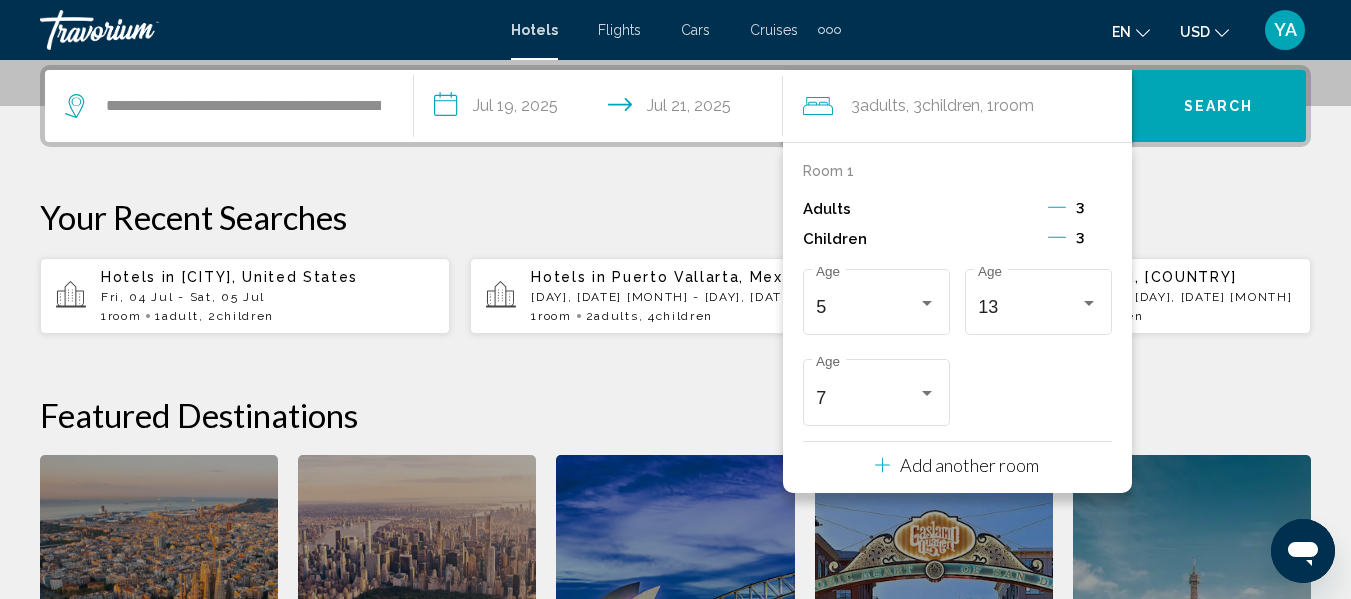 click on "Search" at bounding box center [1219, 107] 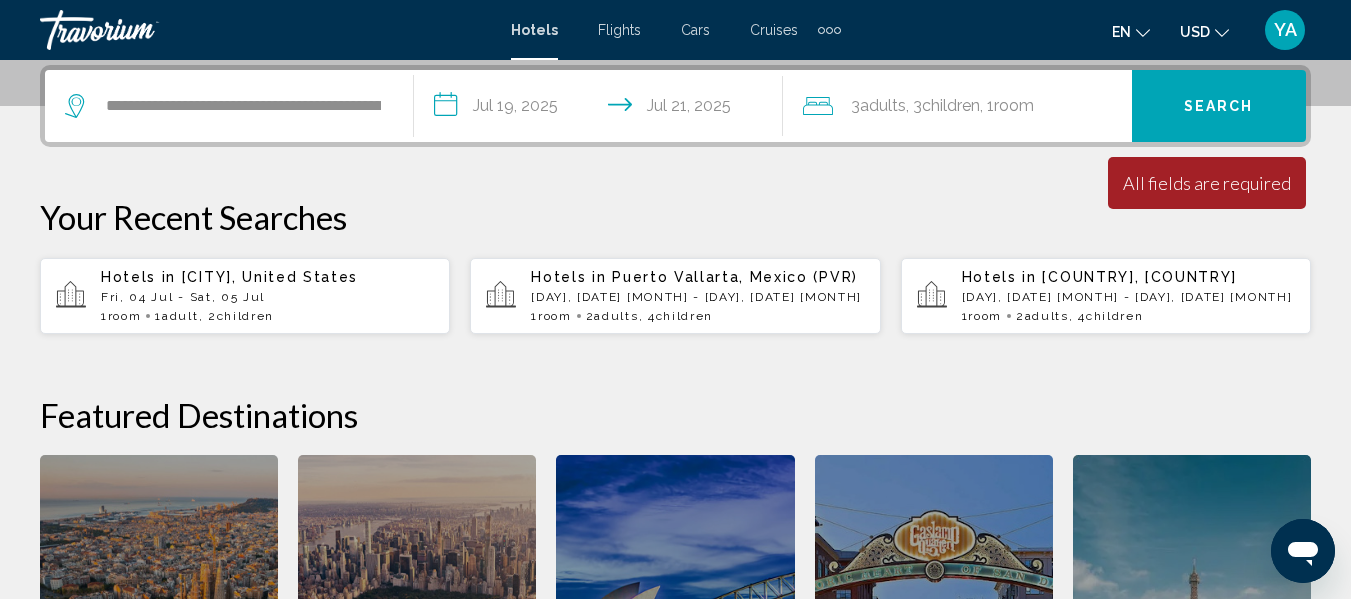 click on "Search" at bounding box center (1219, 106) 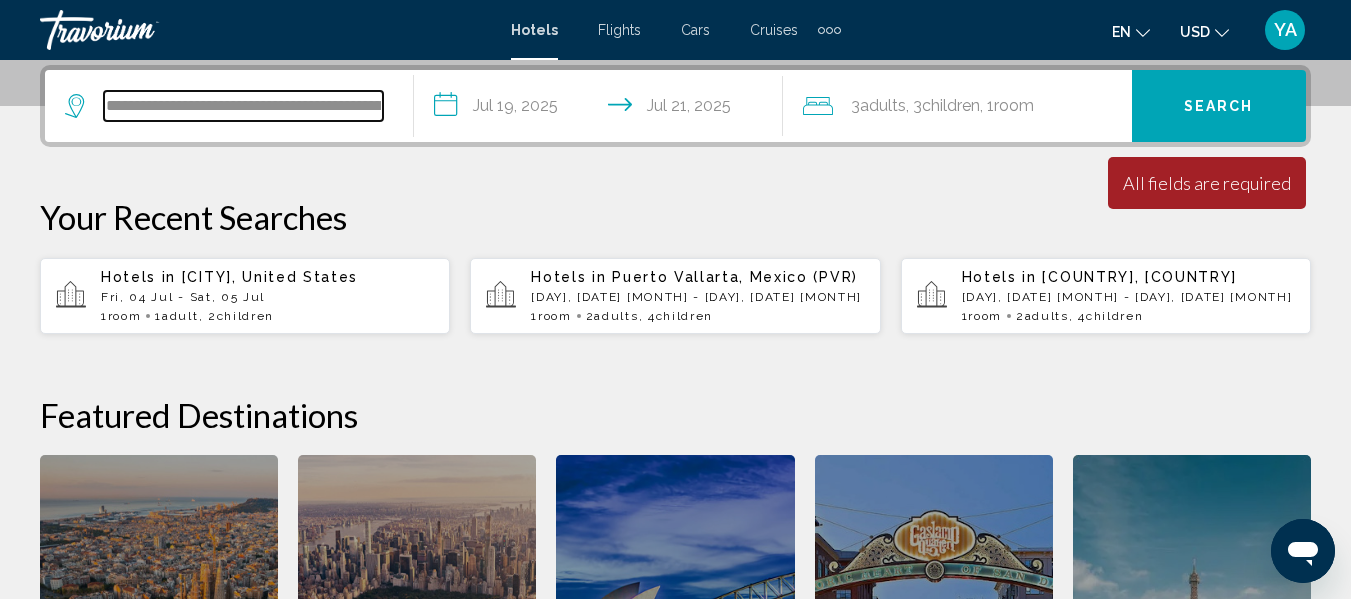 click on "**********" at bounding box center (243, 106) 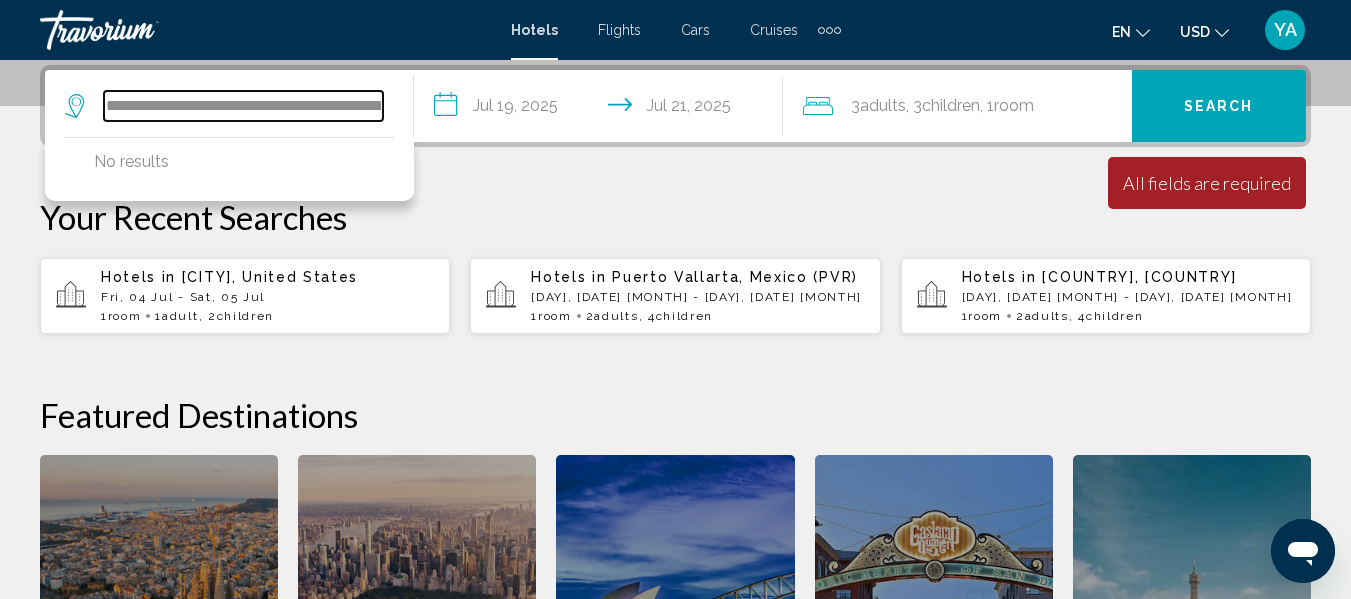 click on "**********" at bounding box center (243, 106) 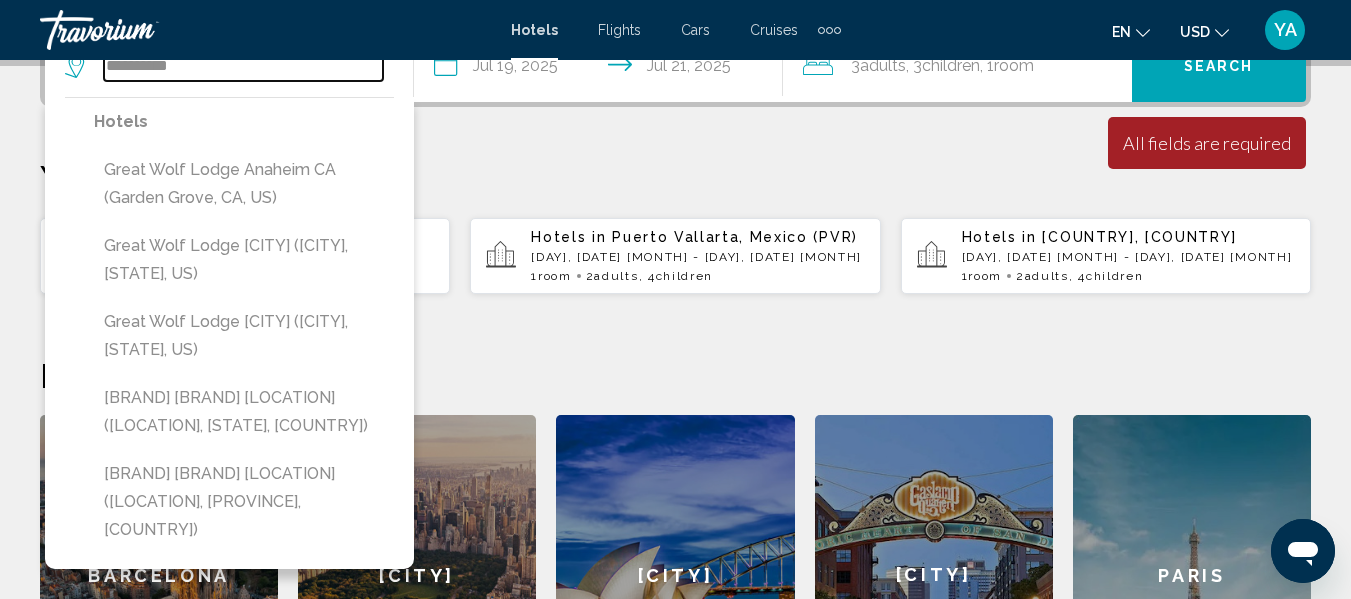 scroll, scrollTop: 527, scrollLeft: 0, axis: vertical 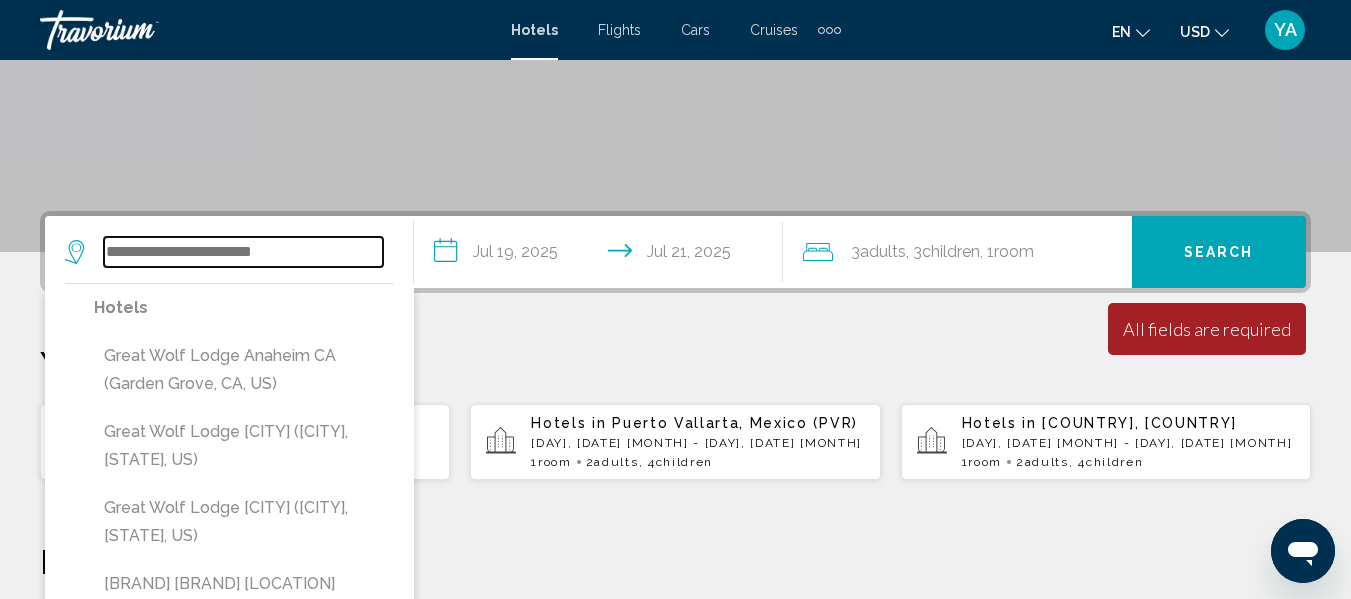 click at bounding box center (243, 252) 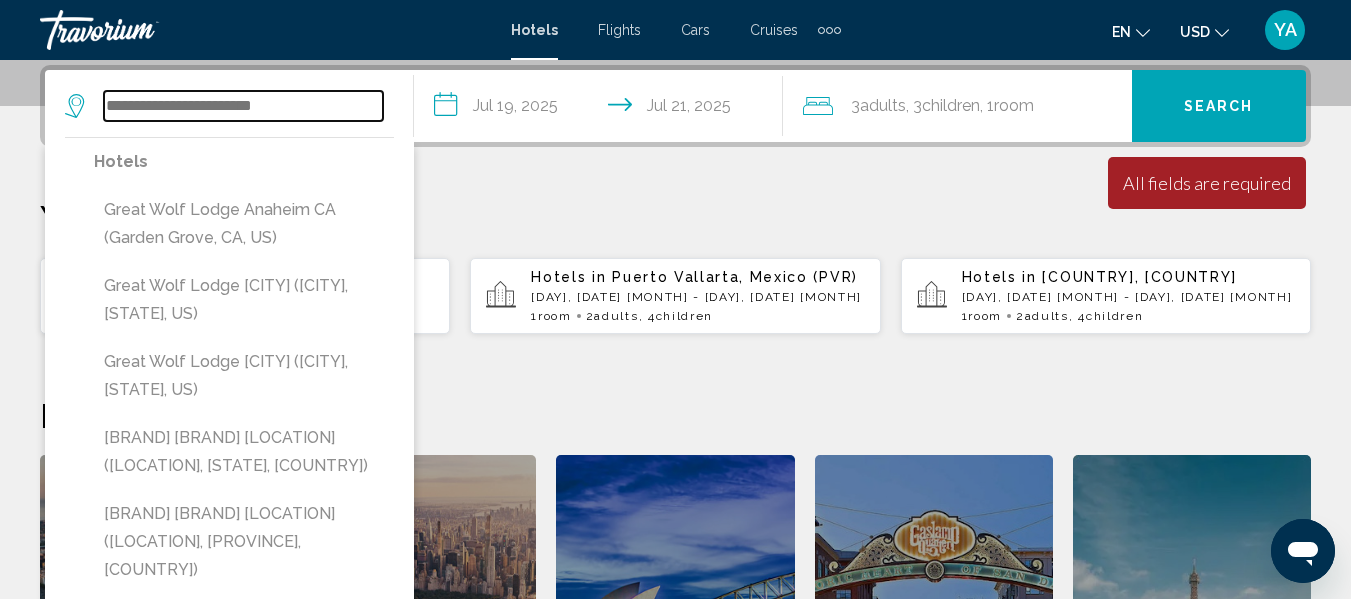 click at bounding box center (243, 106) 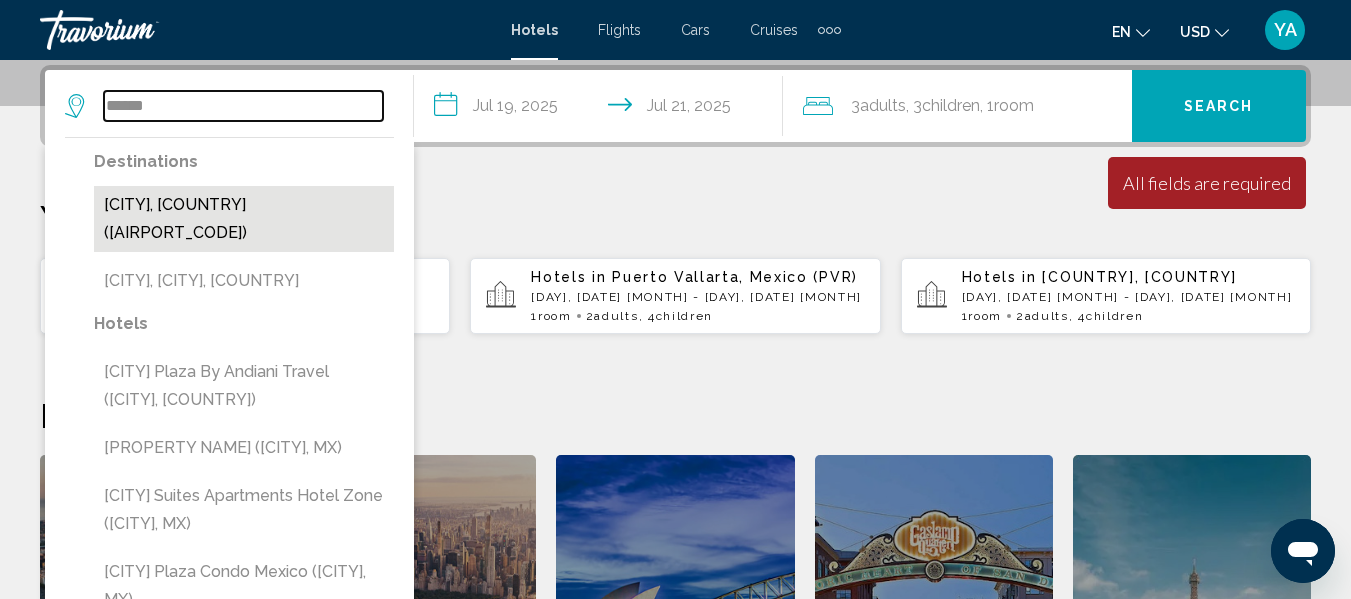 type on "******" 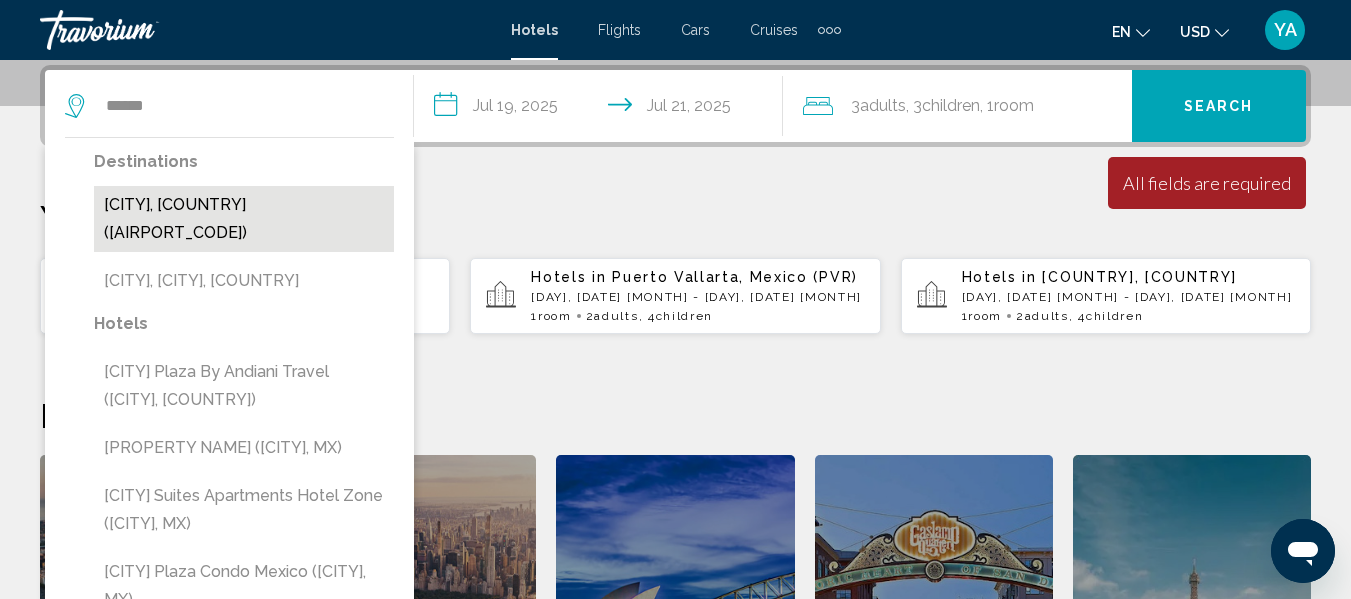 click on "[CITY], [COUNTRY] ([AIRPORT_CODE])" at bounding box center (244, 219) 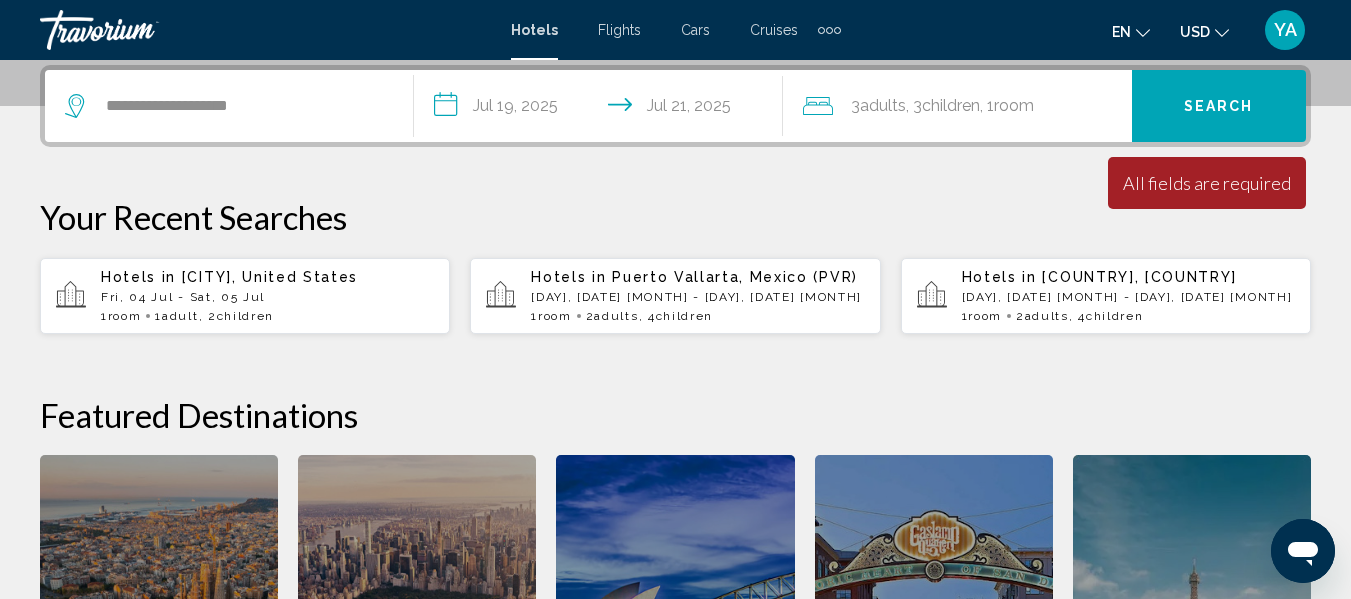 click on "**********" at bounding box center [602, 109] 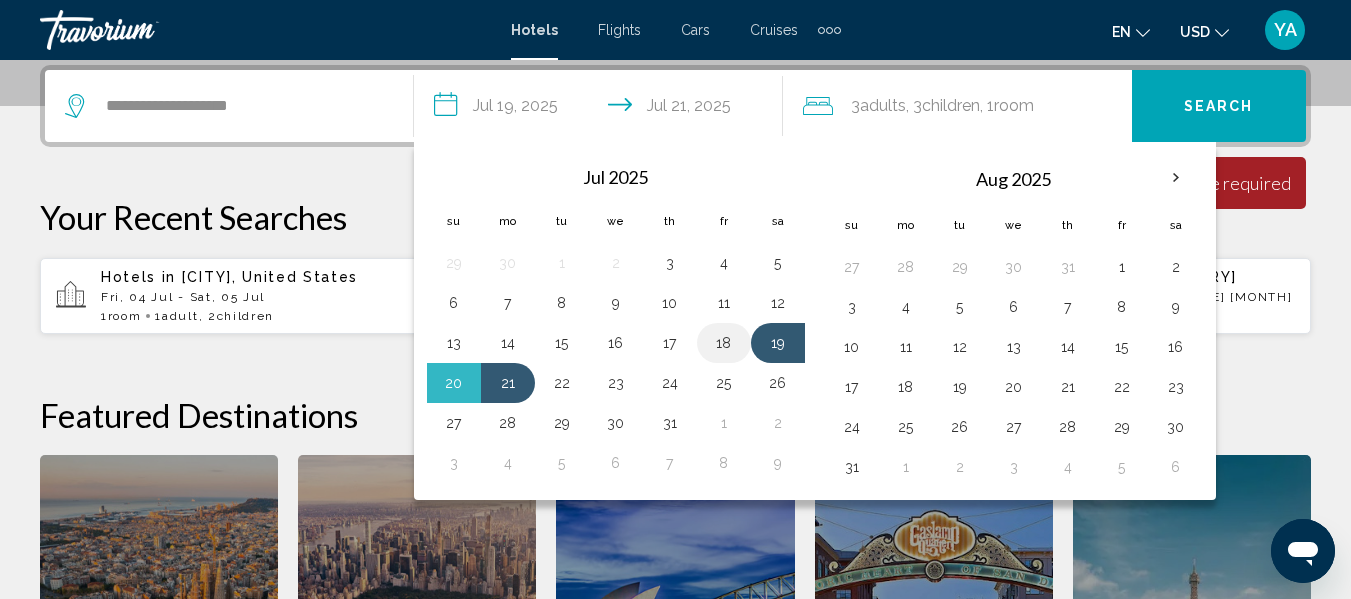 click on "18" at bounding box center [724, 343] 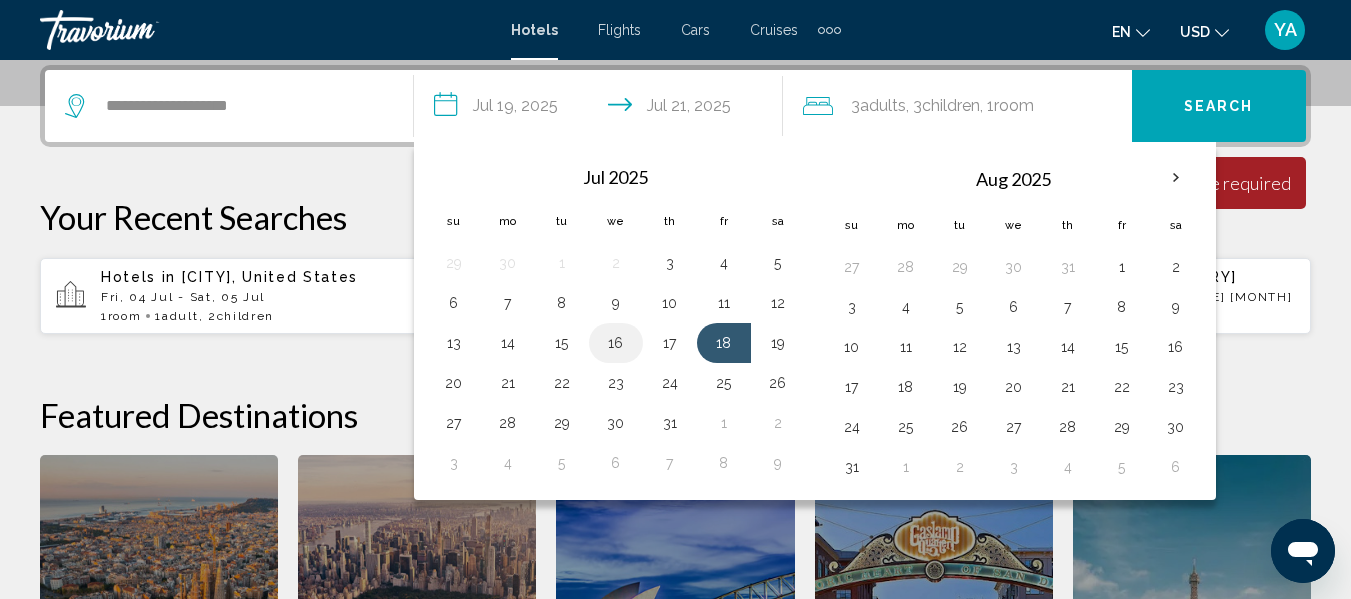 click on "16" at bounding box center [616, 343] 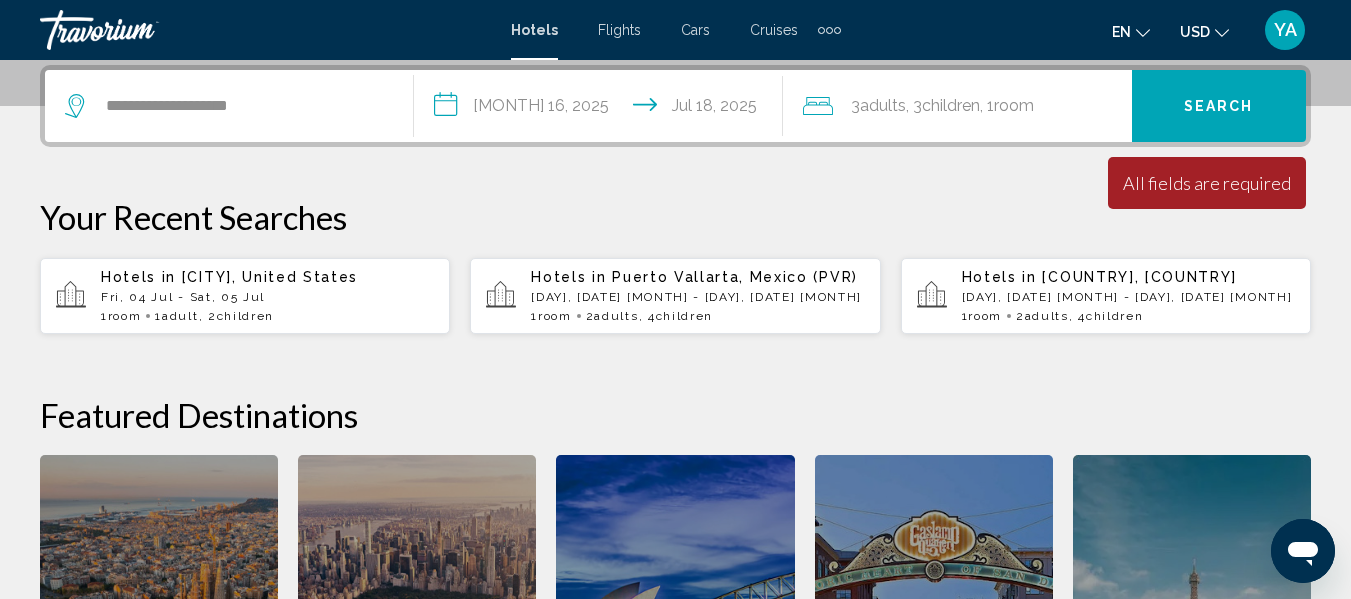 click on "**********" at bounding box center (602, 109) 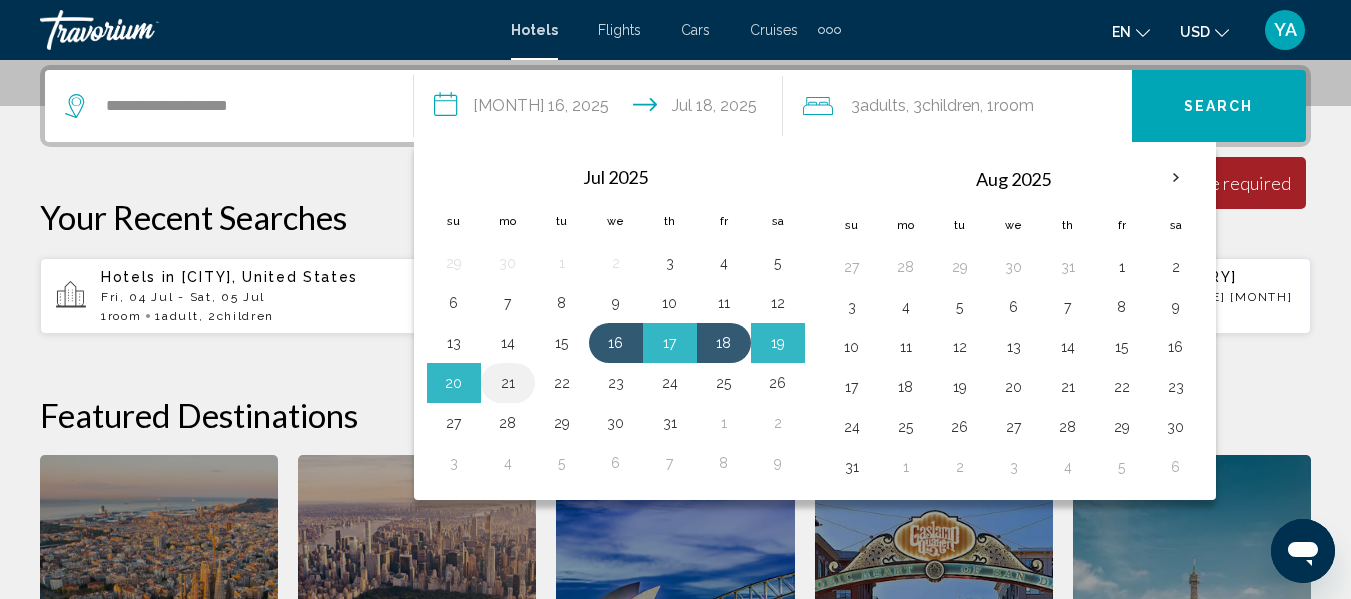 click on "21" at bounding box center [508, 383] 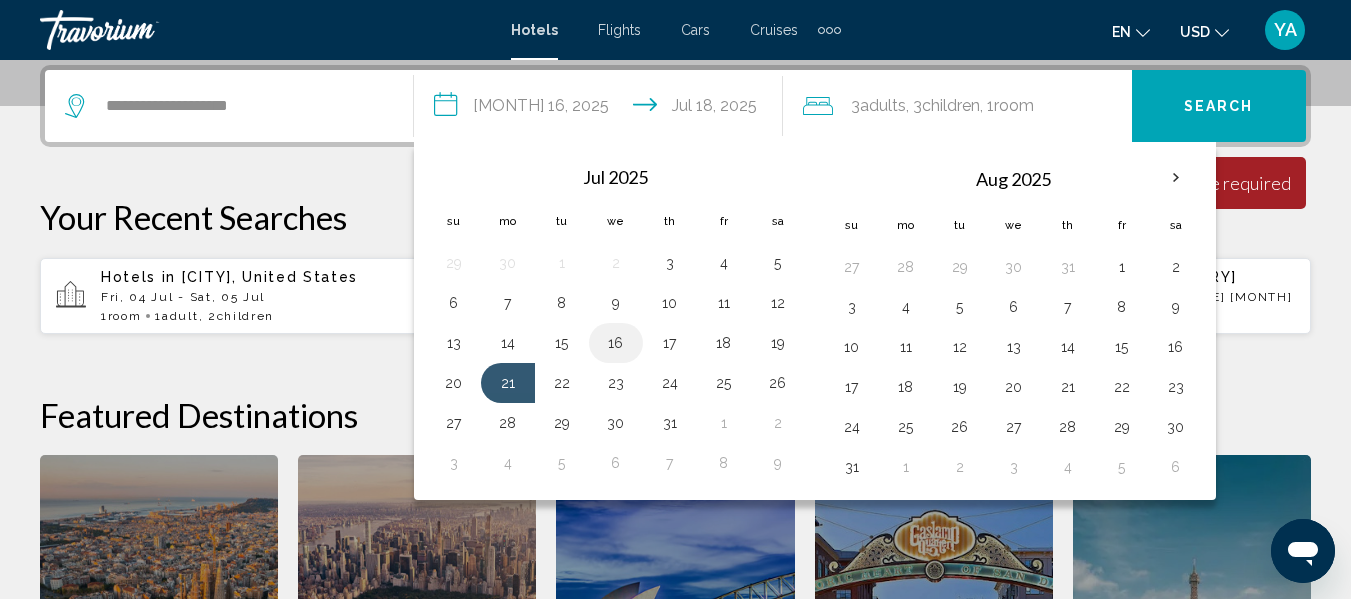 click on "16" at bounding box center (616, 343) 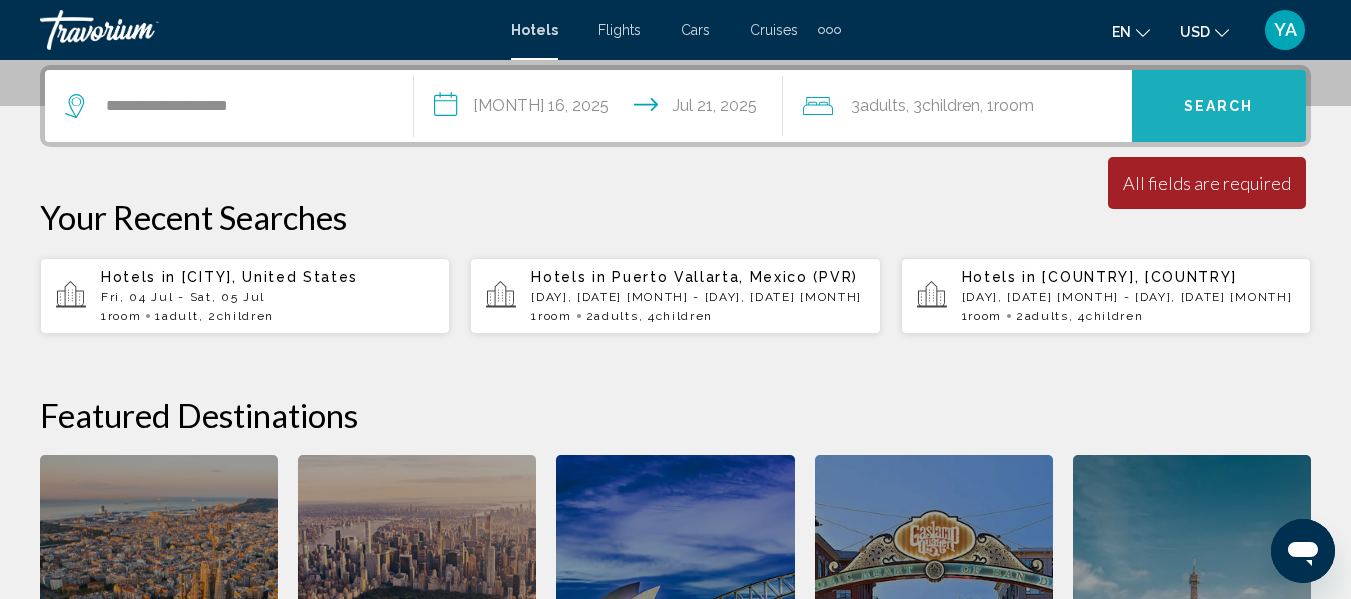 click on "Search" at bounding box center [1219, 106] 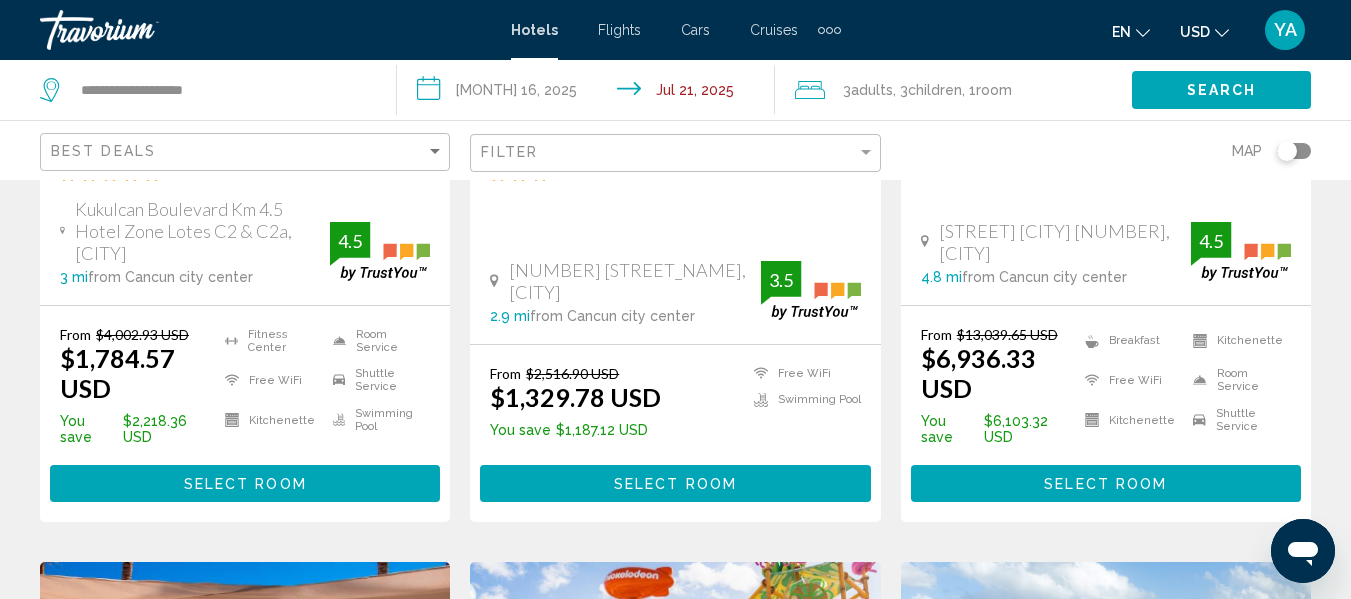 scroll, scrollTop: 0, scrollLeft: 0, axis: both 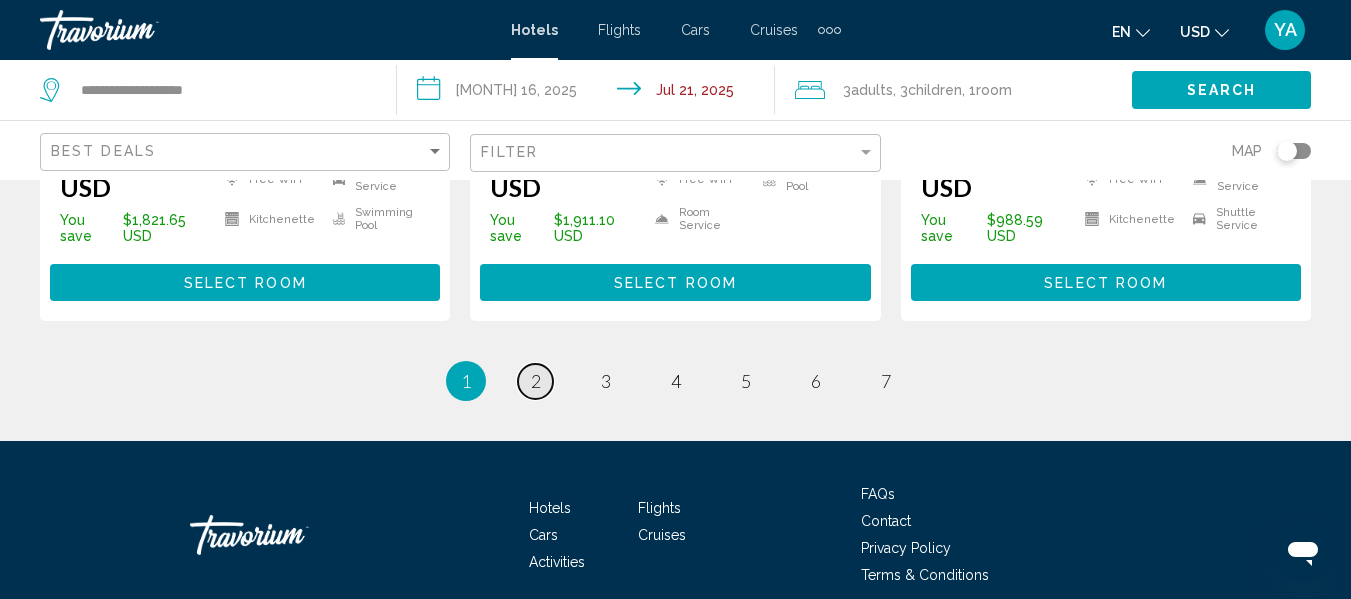 click on "2" at bounding box center [536, 381] 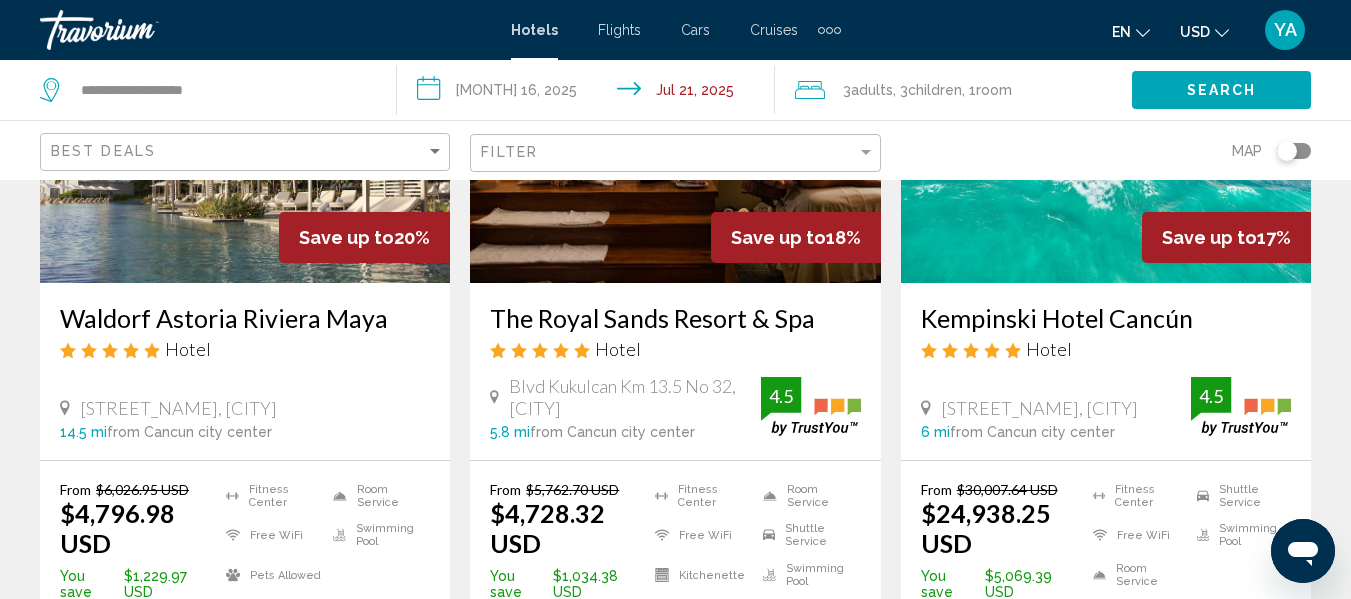 scroll, scrollTop: 0, scrollLeft: 0, axis: both 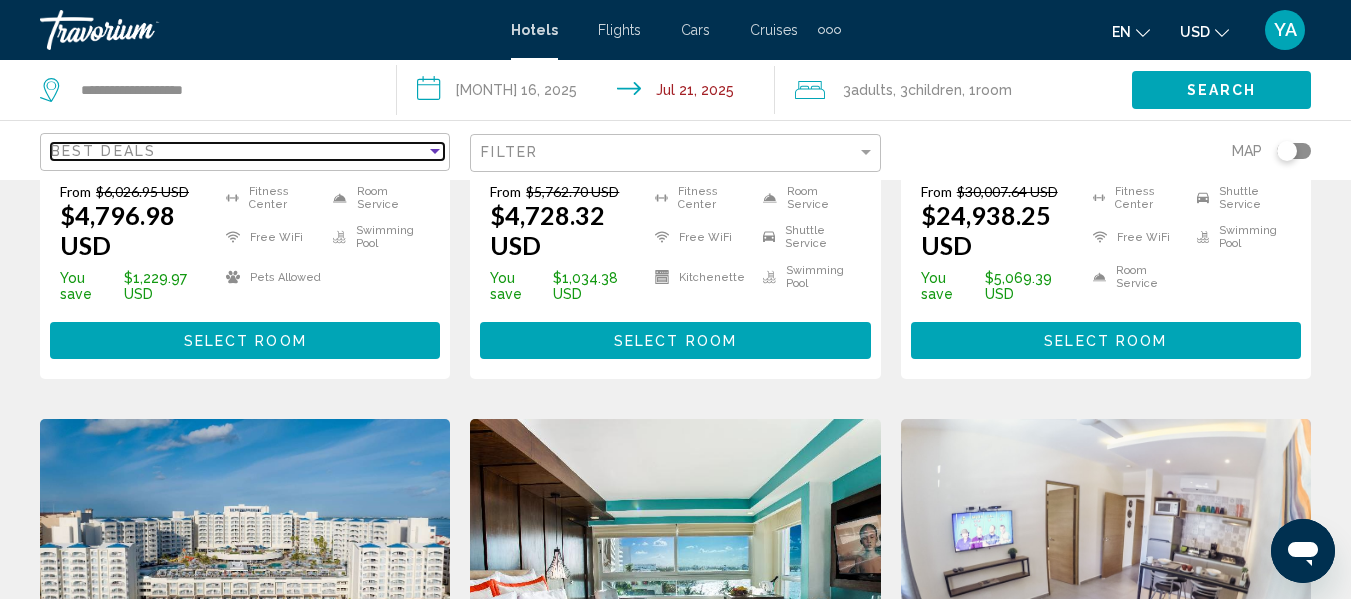 click on "Best Deals" at bounding box center [238, 151] 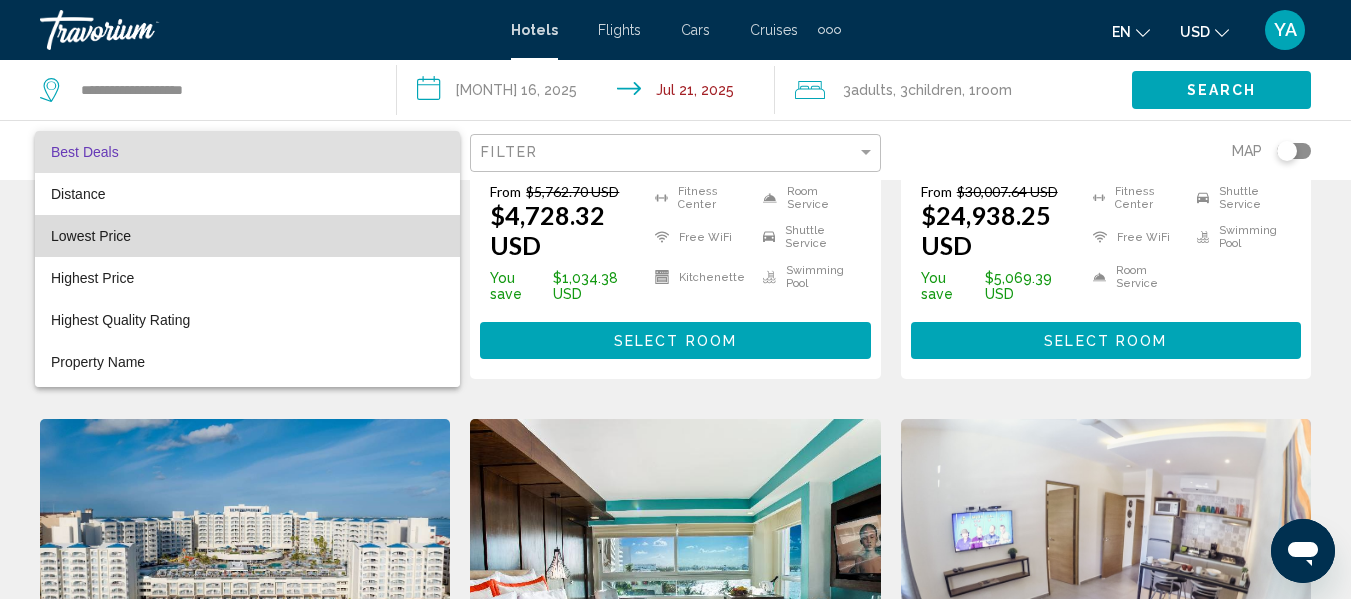 click on "Lowest Price" at bounding box center [247, 236] 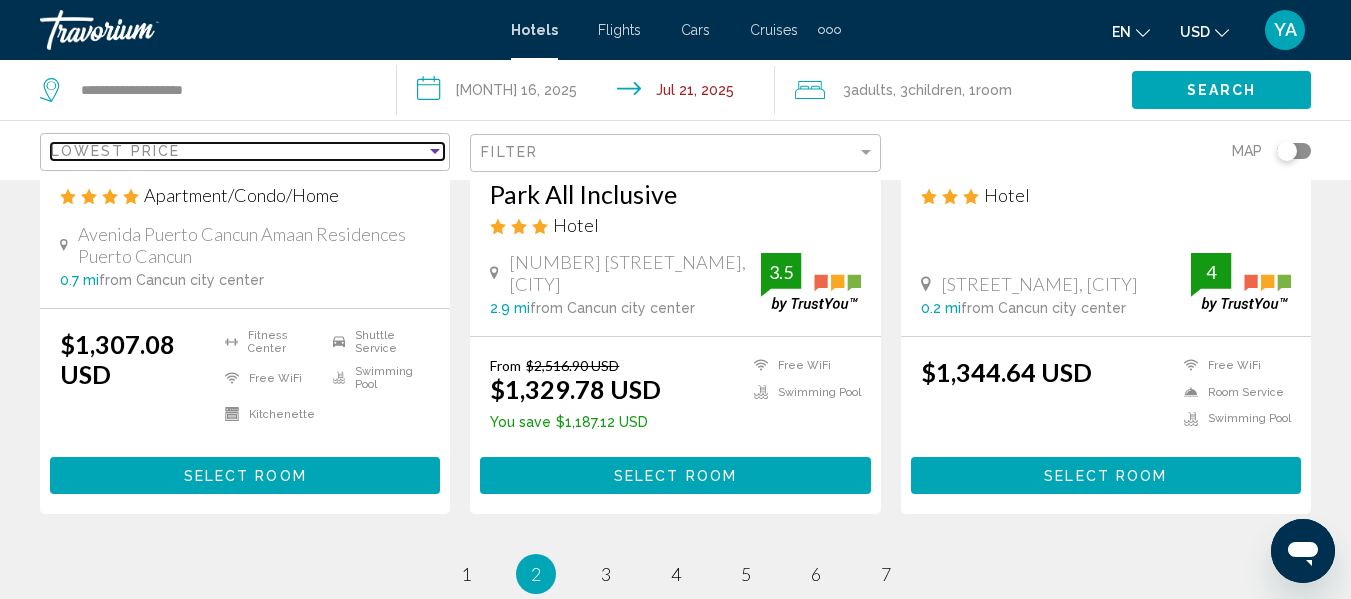 scroll, scrollTop: 2801, scrollLeft: 0, axis: vertical 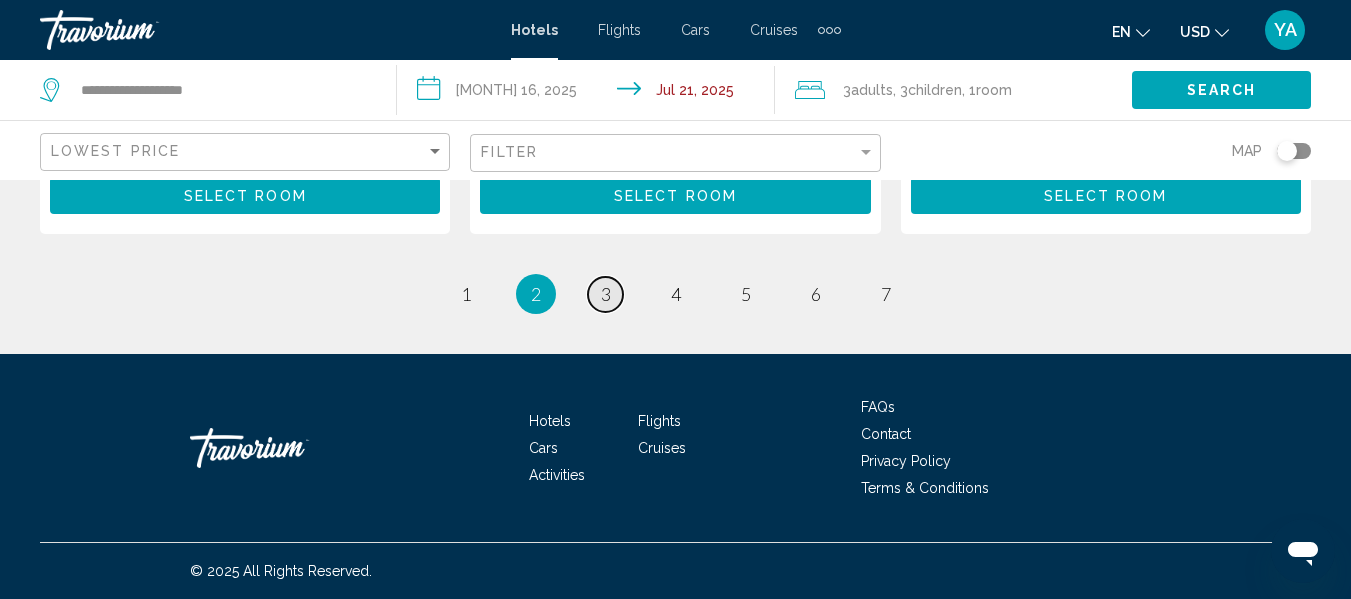 click on "3" at bounding box center [466, 294] 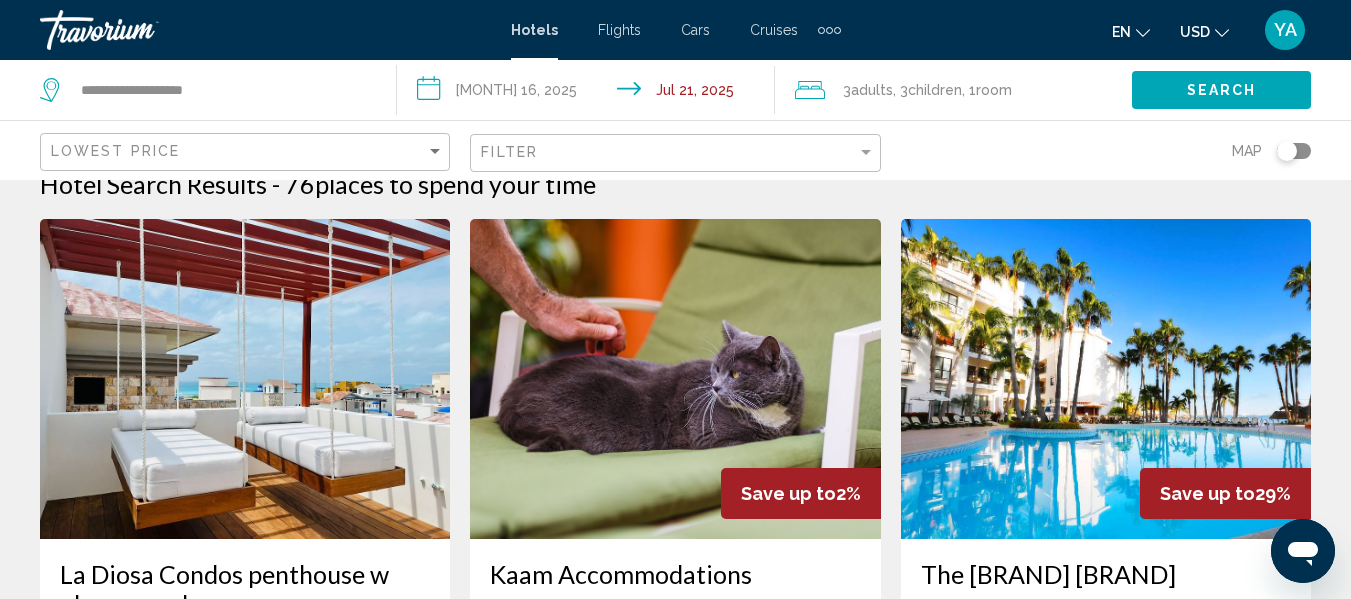 scroll, scrollTop: 0, scrollLeft: 0, axis: both 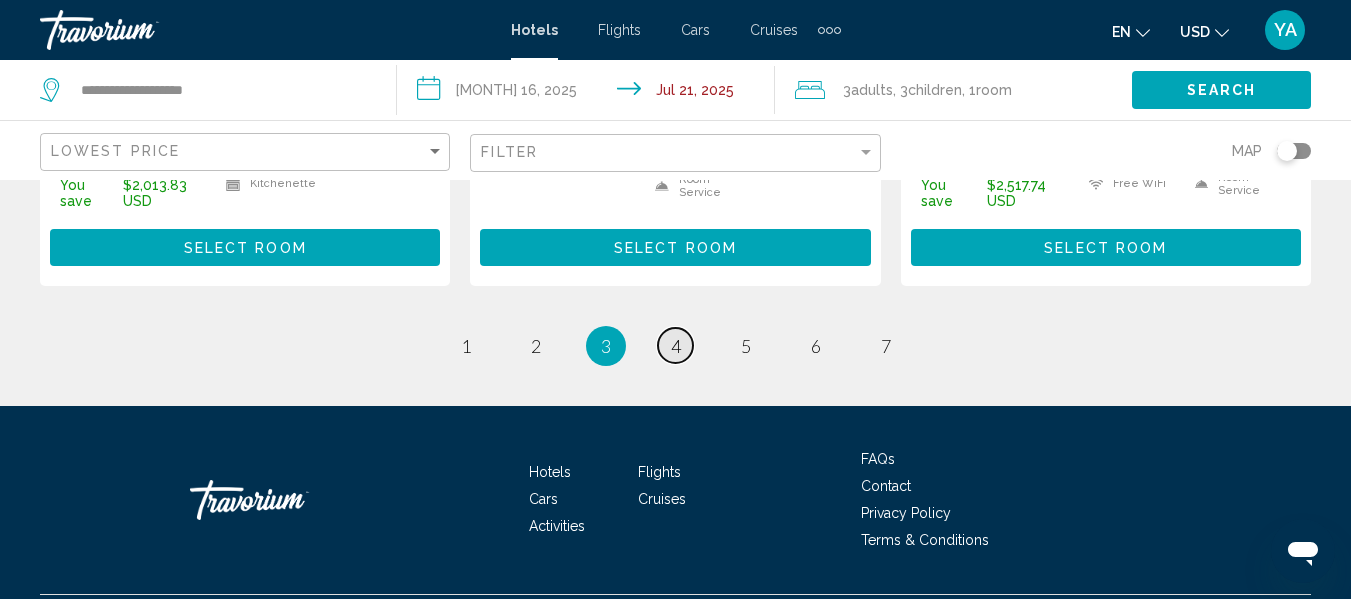 click on "page  4" at bounding box center (465, 345) 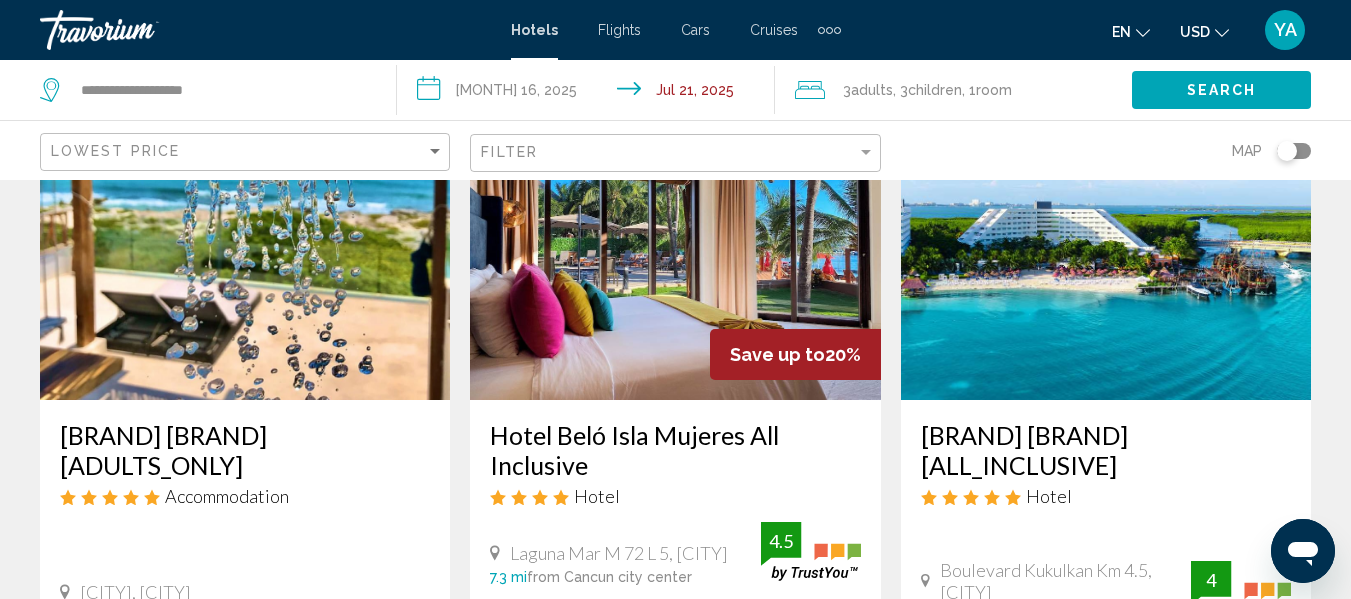 scroll, scrollTop: 0, scrollLeft: 0, axis: both 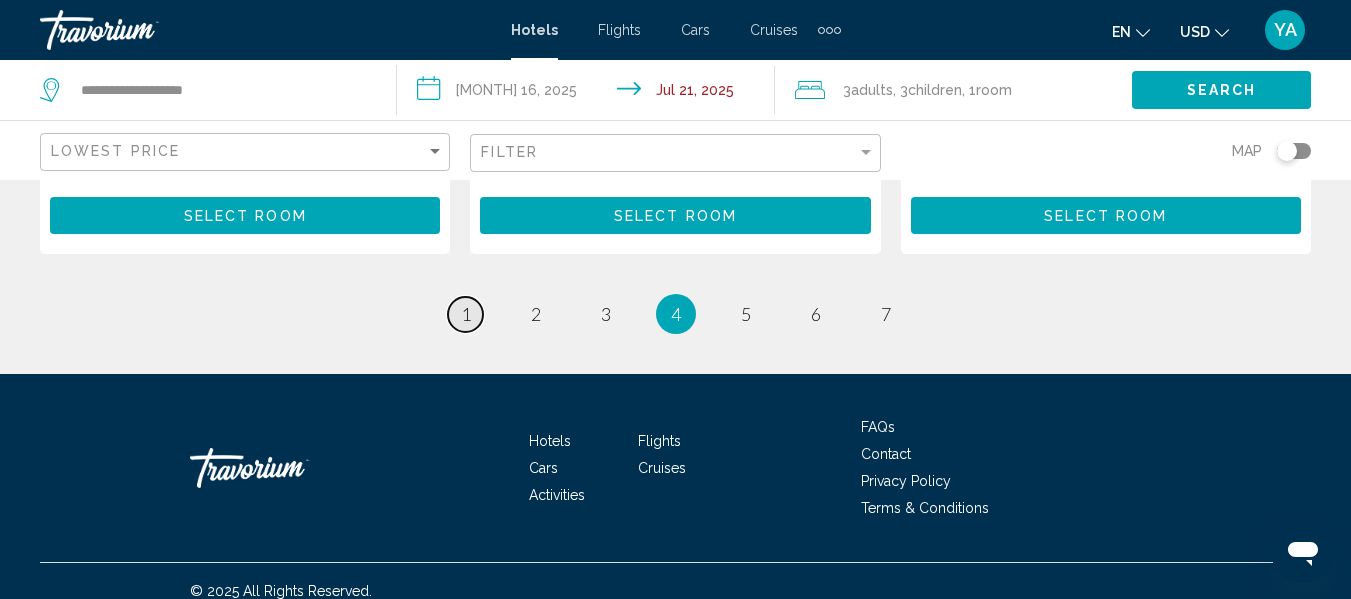 click on "page  1" at bounding box center (465, 314) 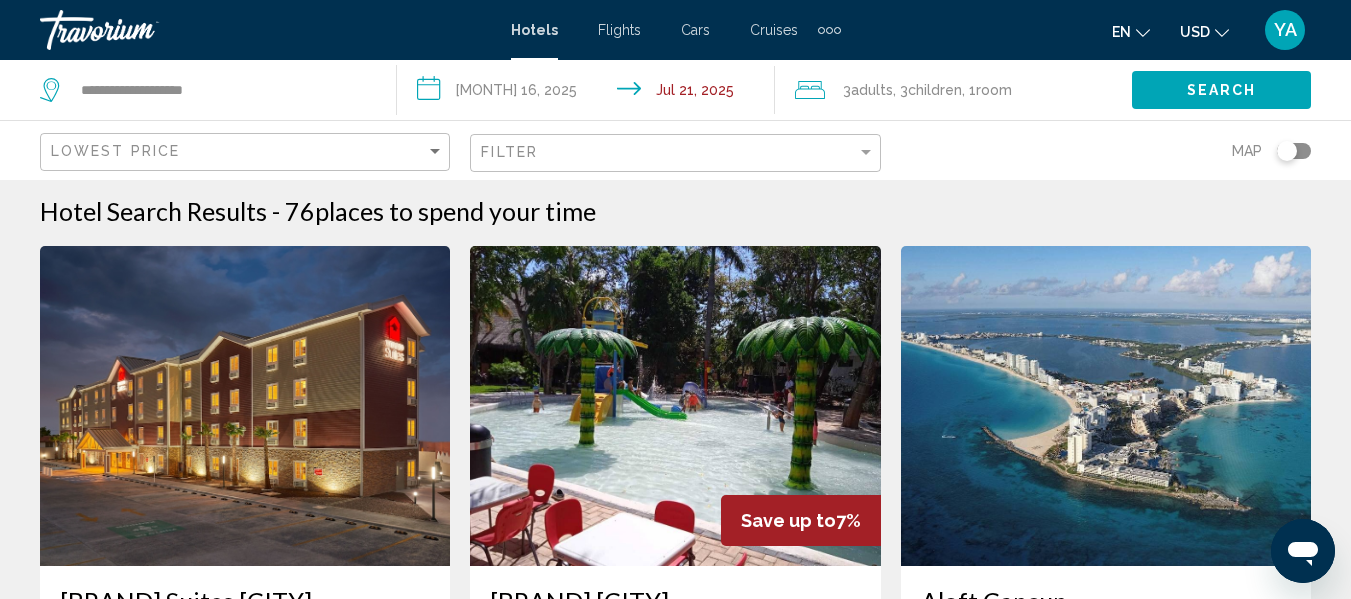 scroll, scrollTop: 0, scrollLeft: 0, axis: both 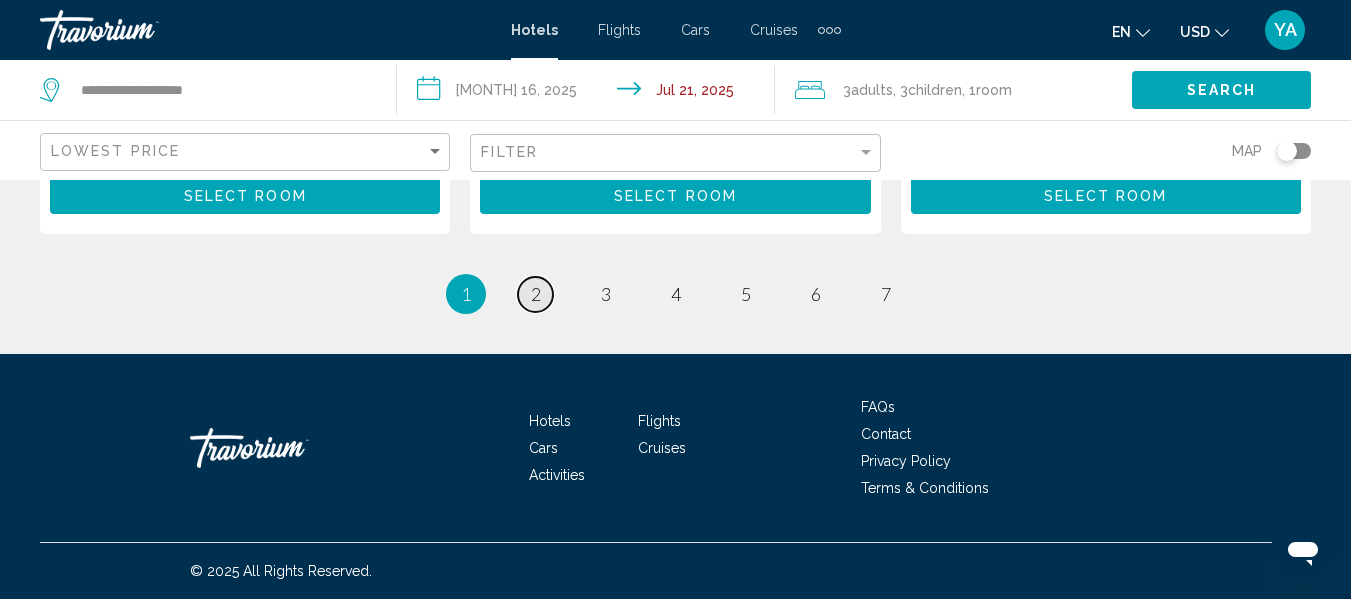 click on "page  2" at bounding box center (535, 294) 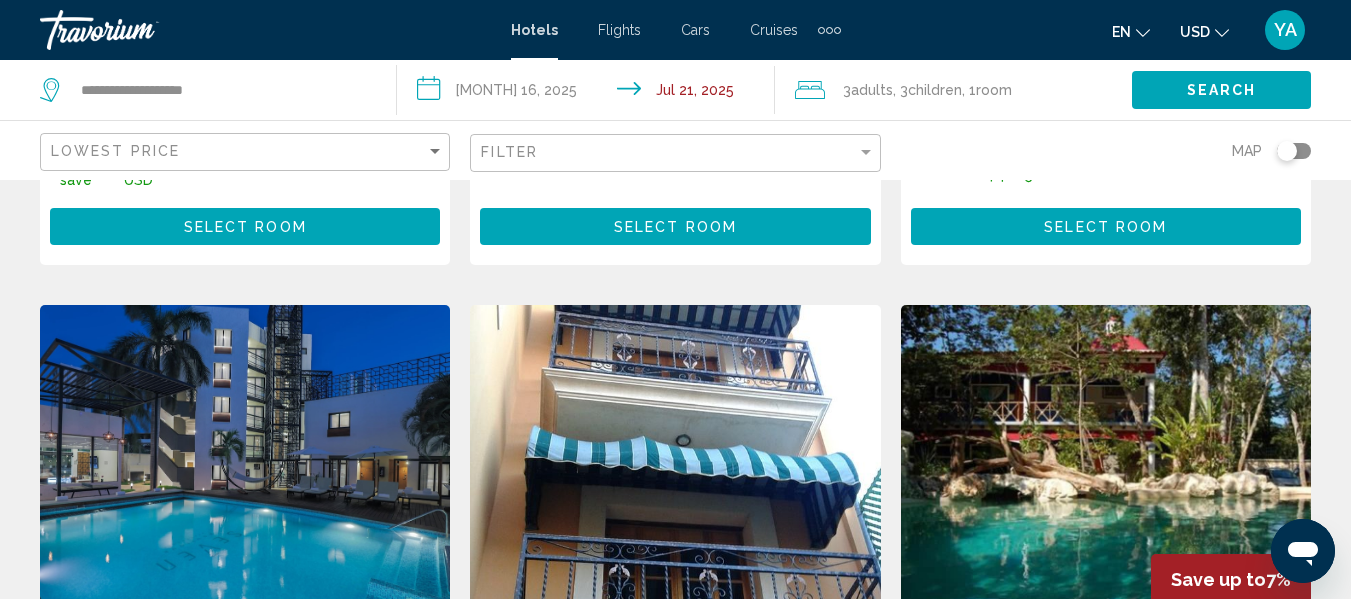 scroll, scrollTop: 0, scrollLeft: 0, axis: both 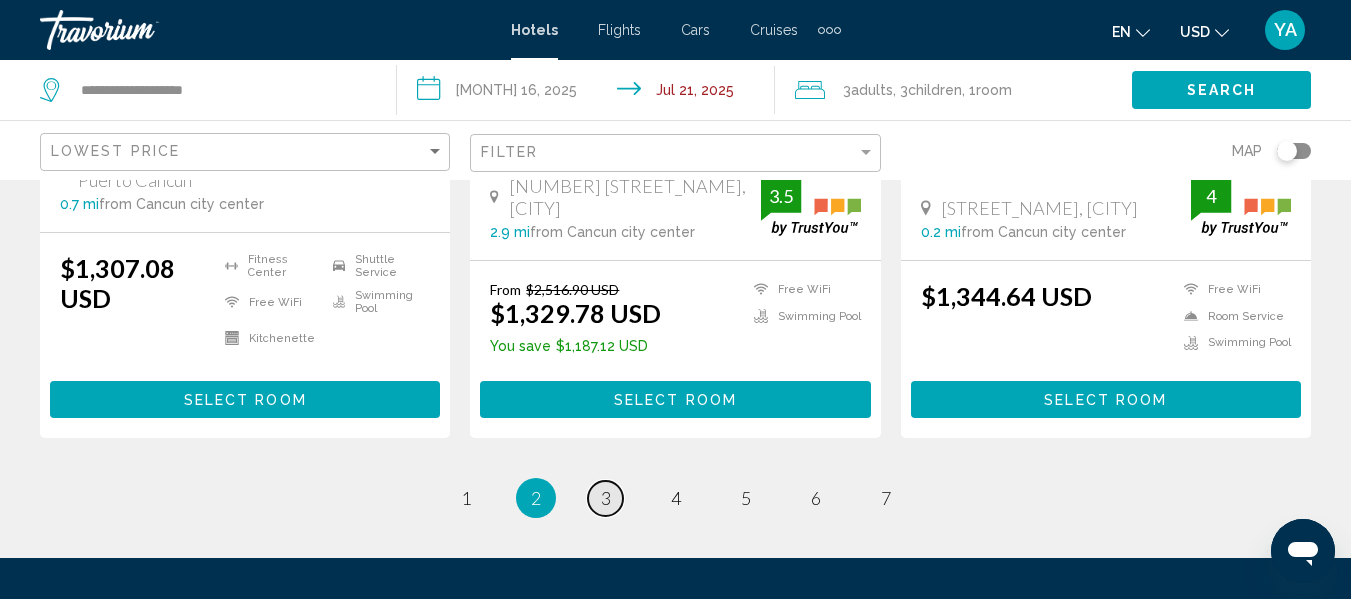 click on "3" at bounding box center [466, 498] 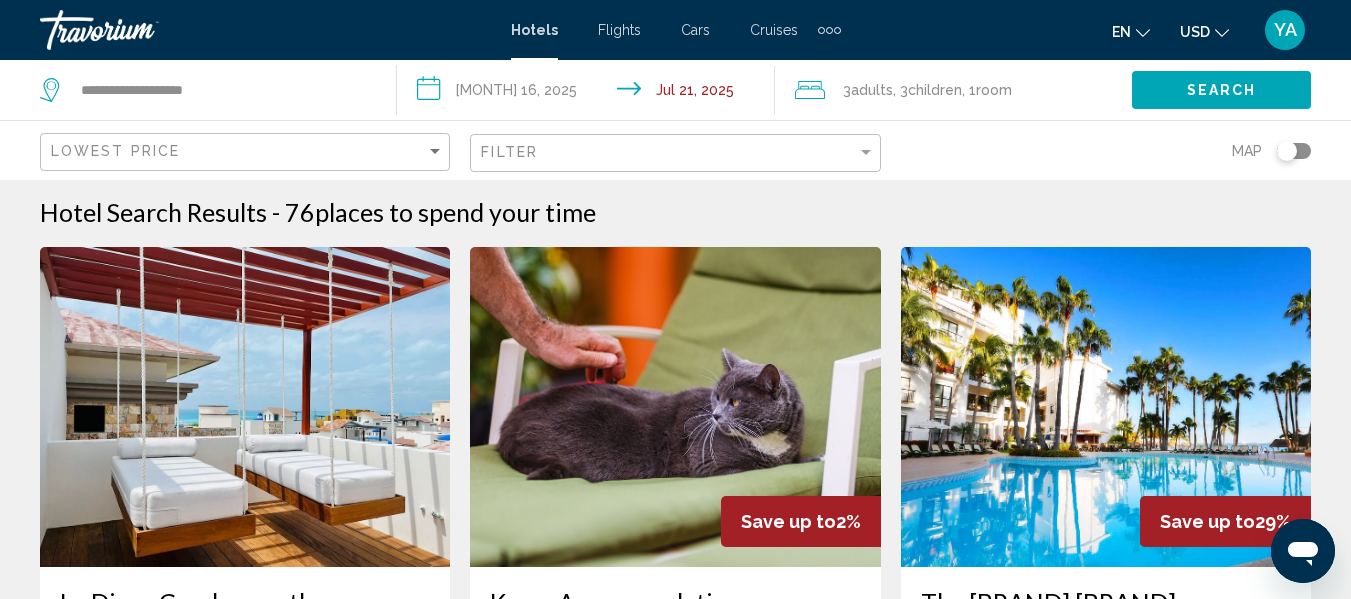 scroll, scrollTop: 0, scrollLeft: 0, axis: both 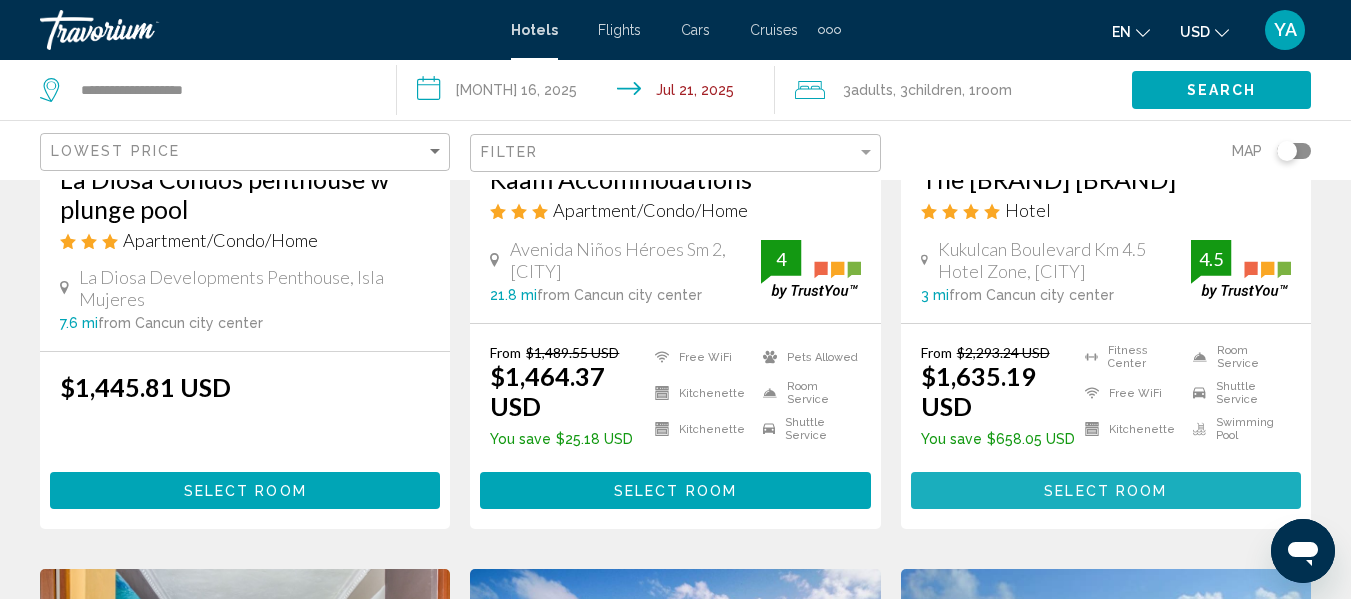 click on "Select Room" at bounding box center (1106, 490) 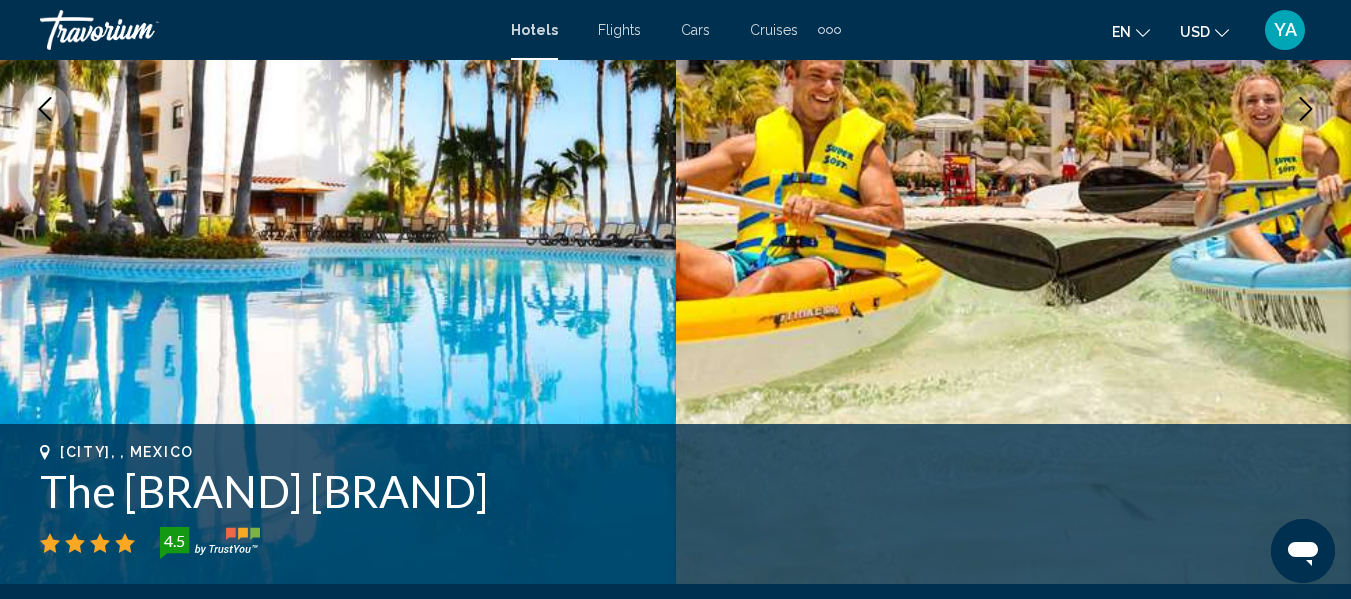 scroll, scrollTop: 236, scrollLeft: 0, axis: vertical 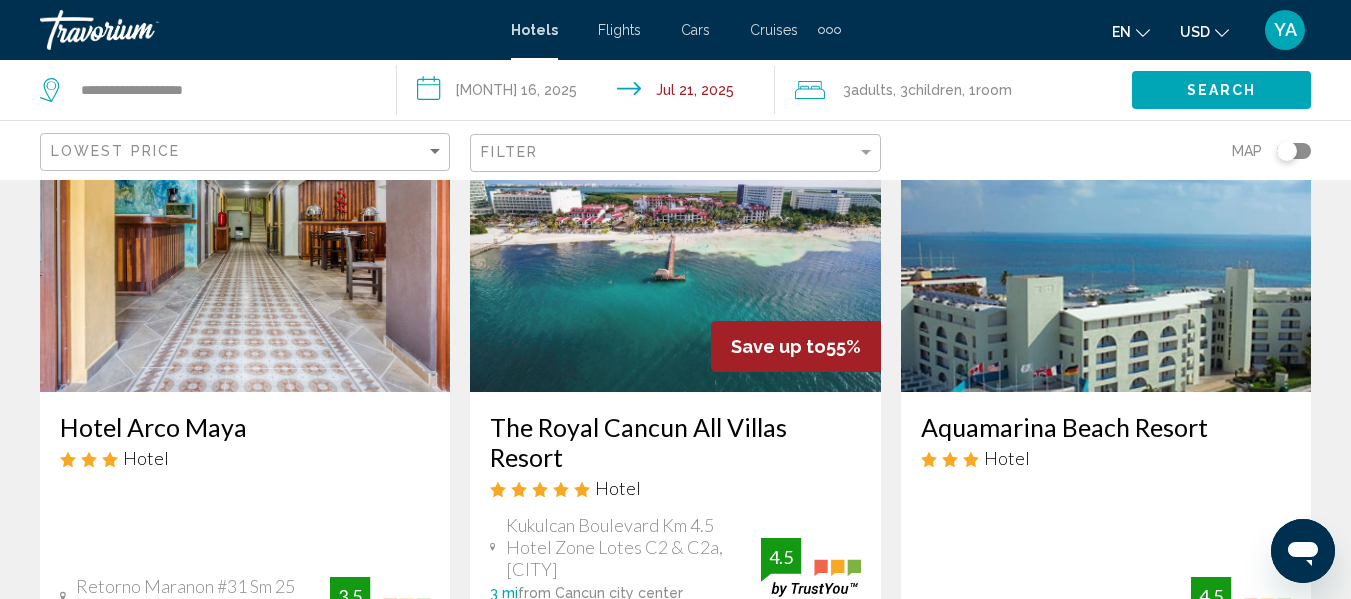 click on "The Royal Cancun All Villas Resort" at bounding box center [675, 442] 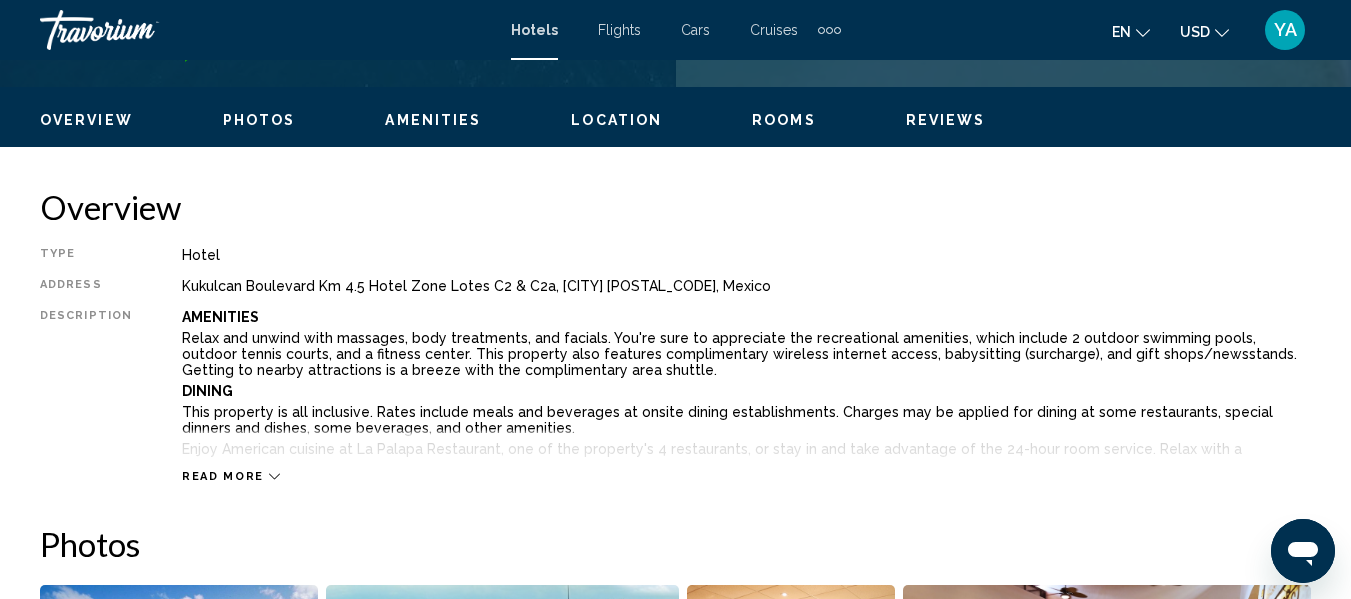 scroll, scrollTop: 236, scrollLeft: 0, axis: vertical 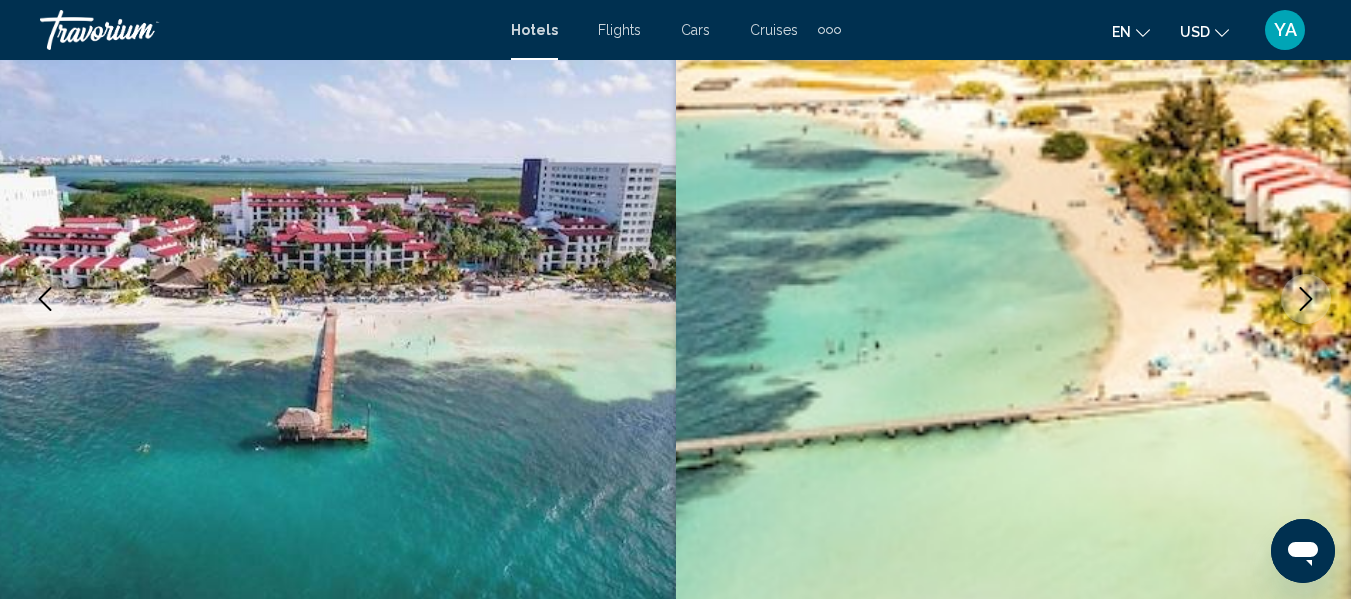 click at bounding box center [1306, 299] 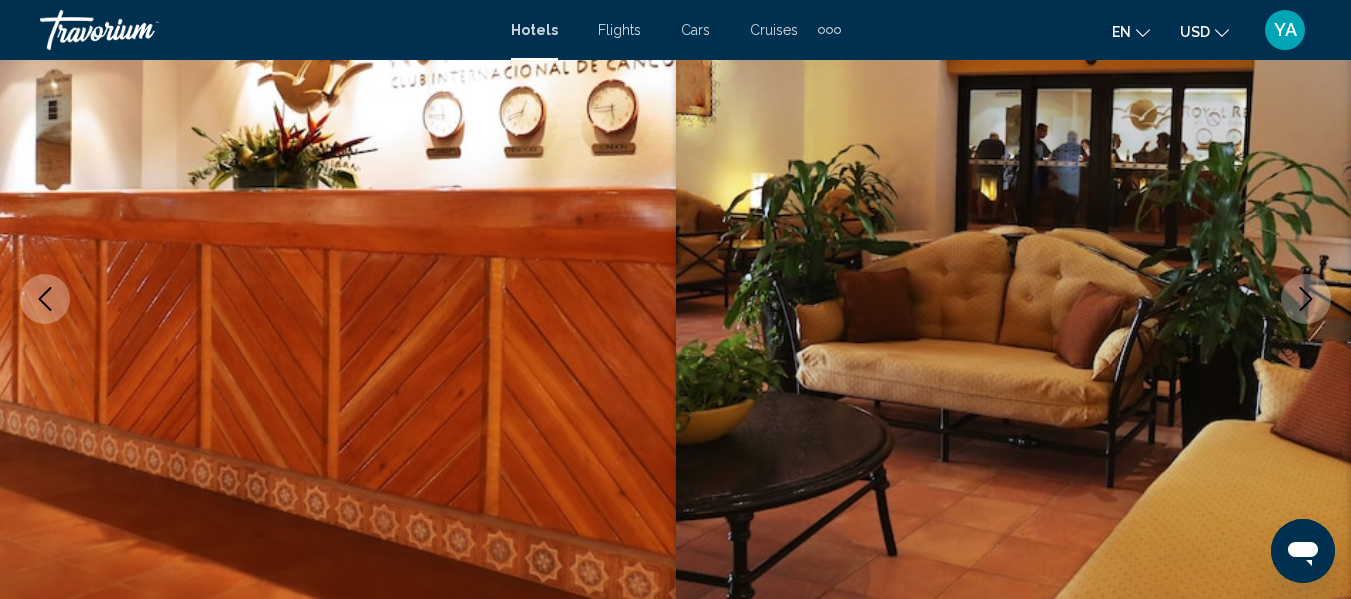 click at bounding box center (1306, 299) 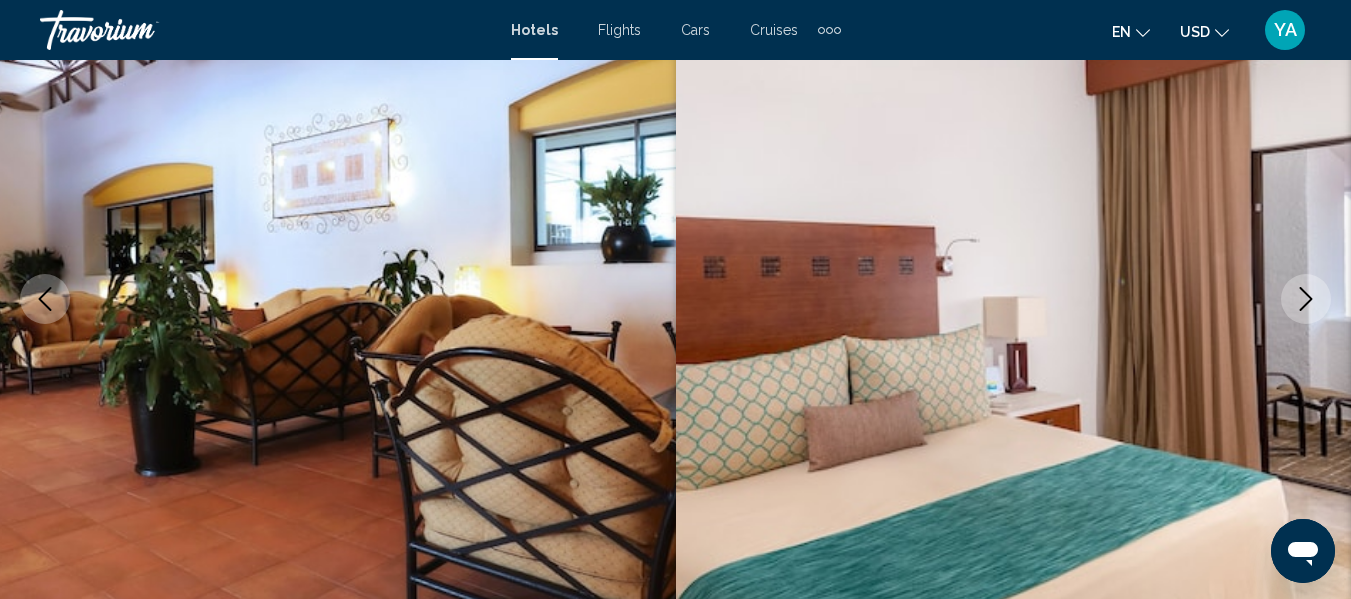 click at bounding box center (1306, 299) 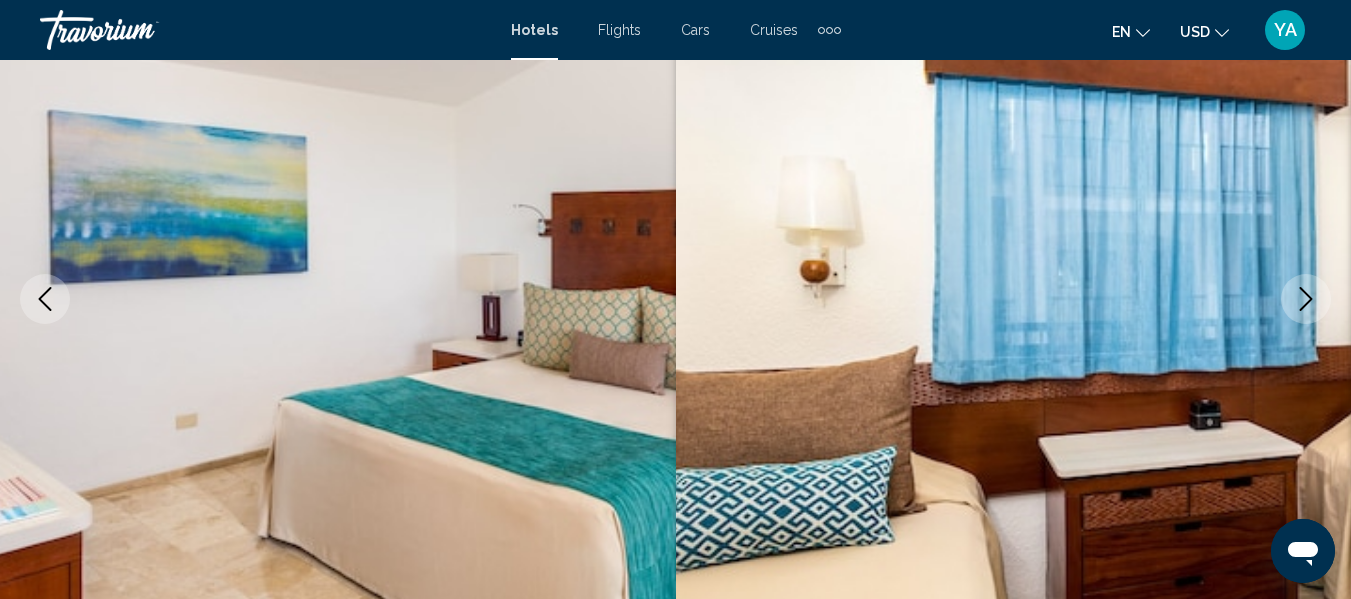 click at bounding box center (1306, 299) 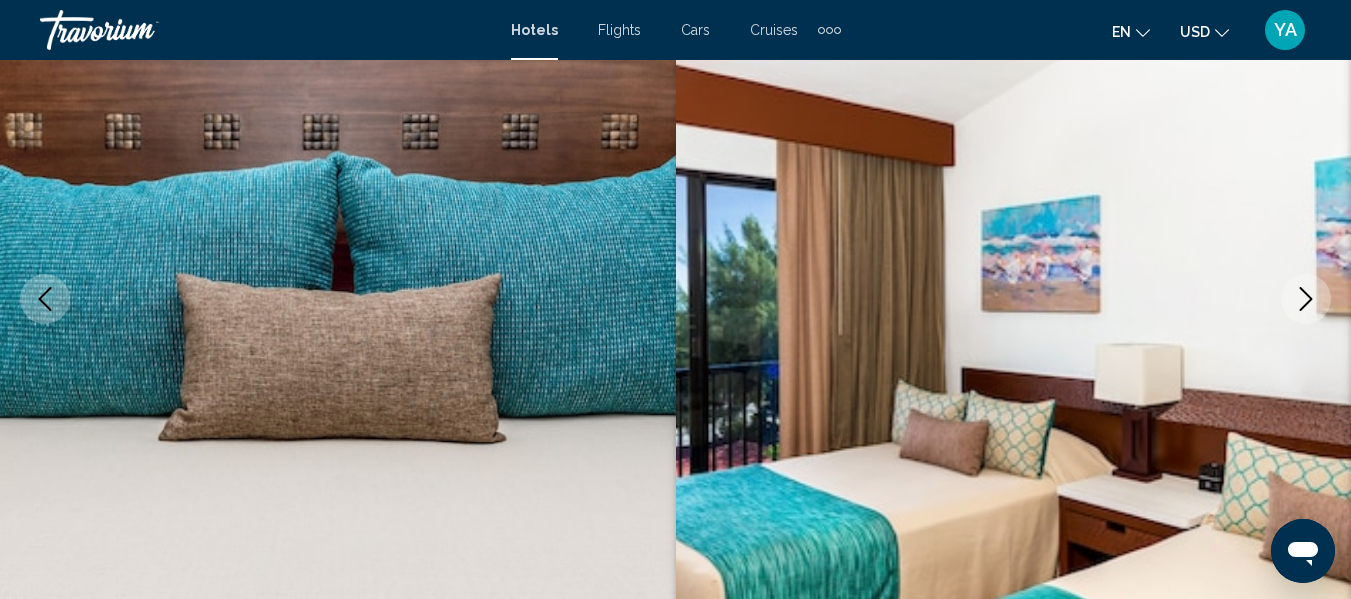 click at bounding box center [1306, 299] 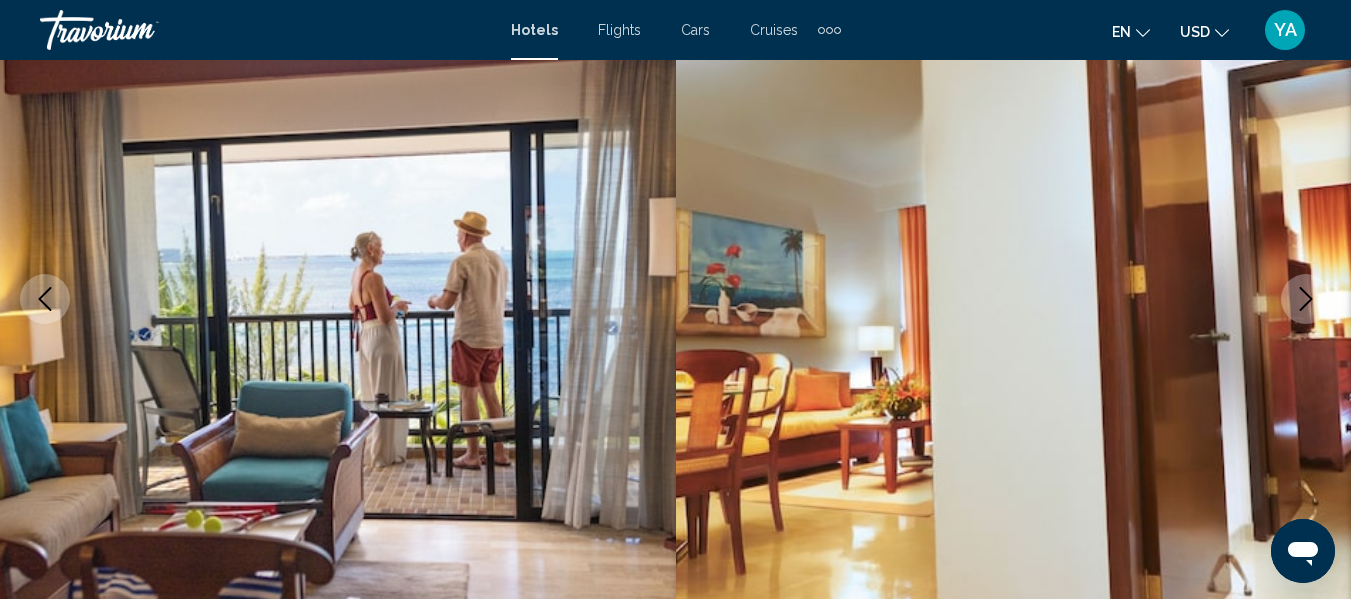 click at bounding box center (1306, 299) 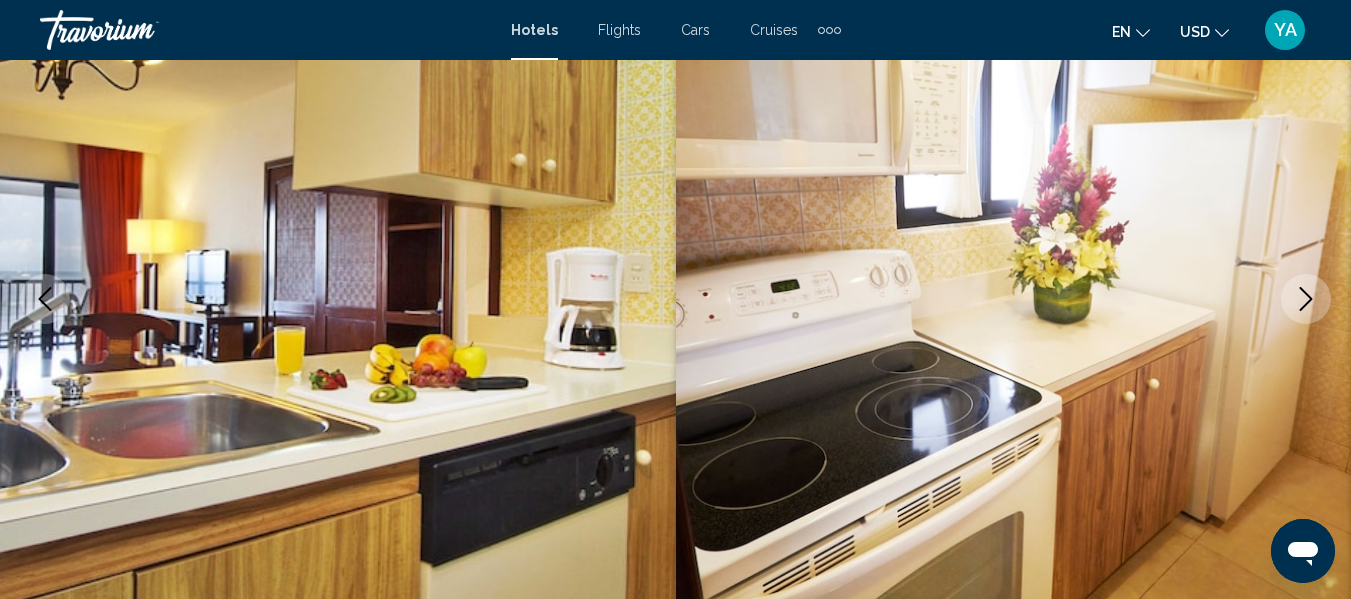 click at bounding box center (1306, 299) 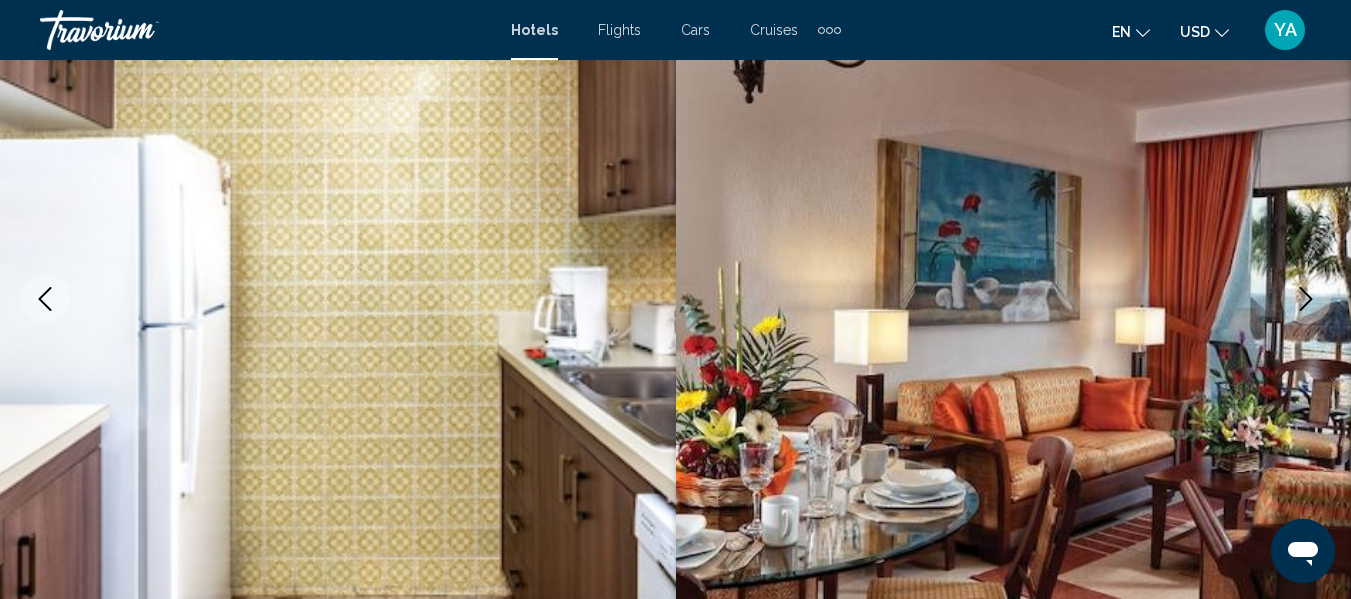 click at bounding box center (1306, 299) 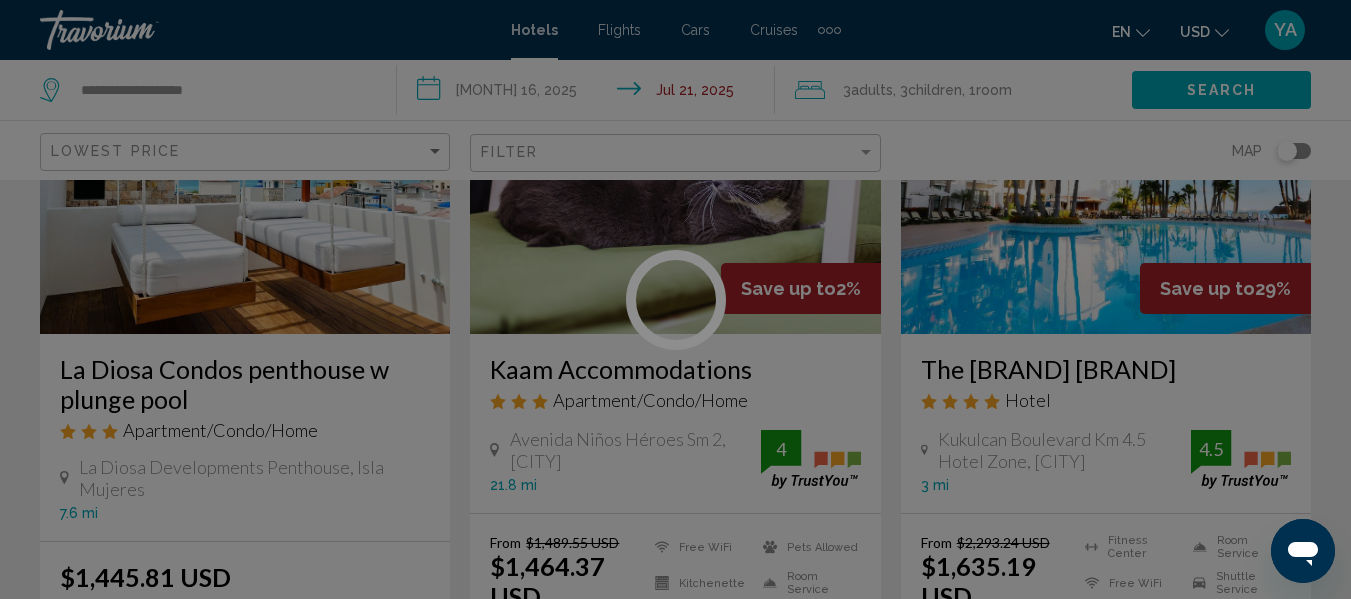 scroll, scrollTop: 0, scrollLeft: 0, axis: both 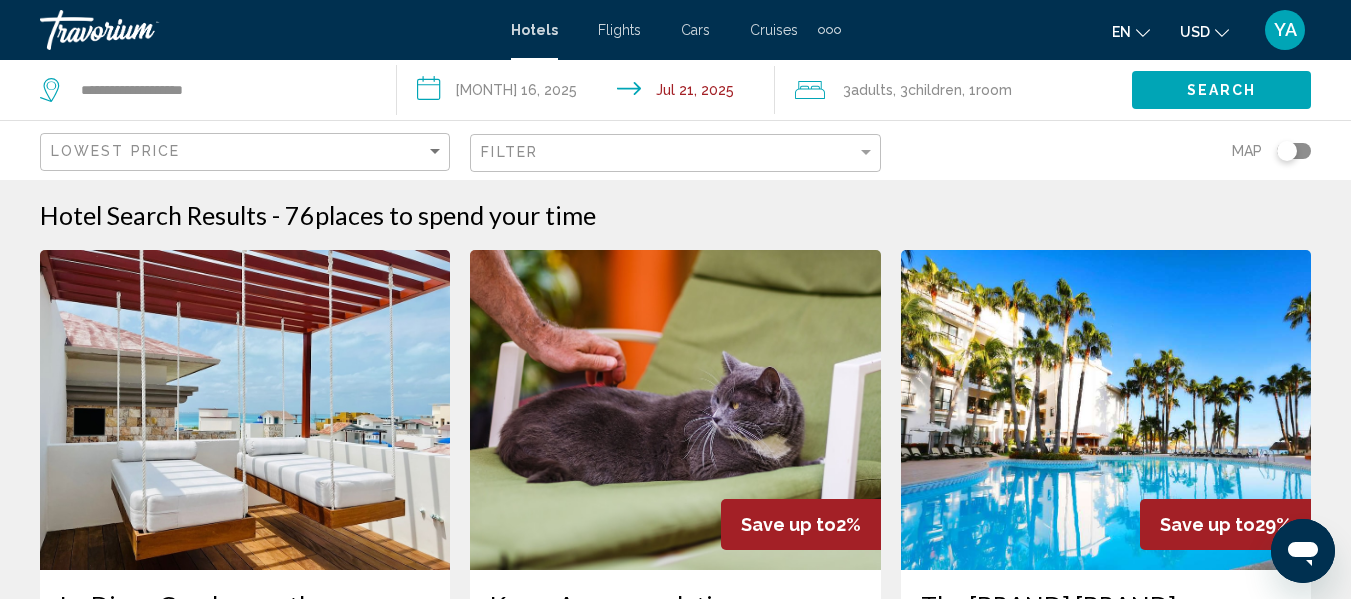 click on "**********" at bounding box center (589, 93) 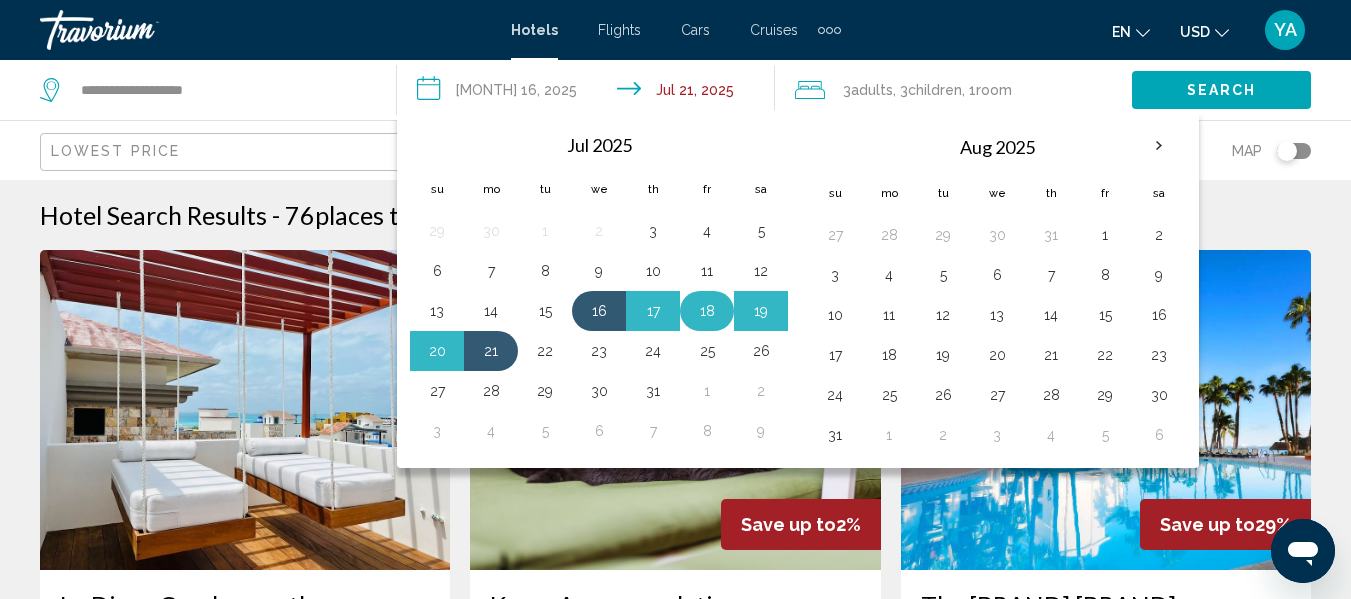 click on "18" at bounding box center [707, 311] 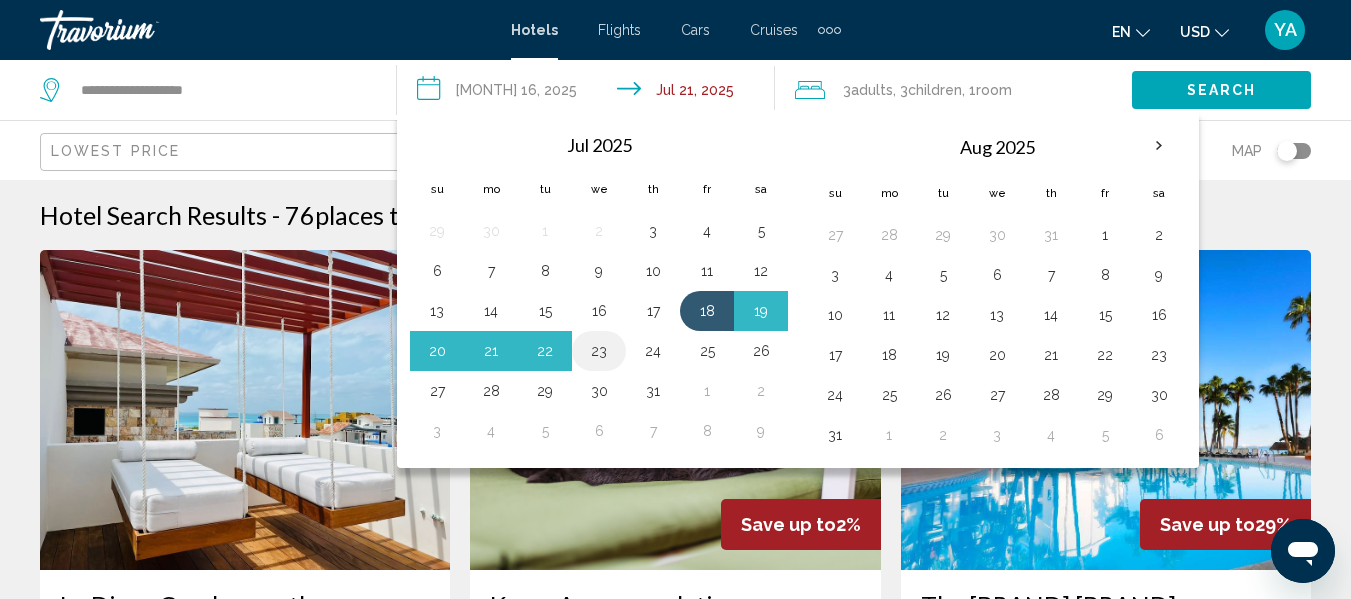 click on "23" at bounding box center (599, 351) 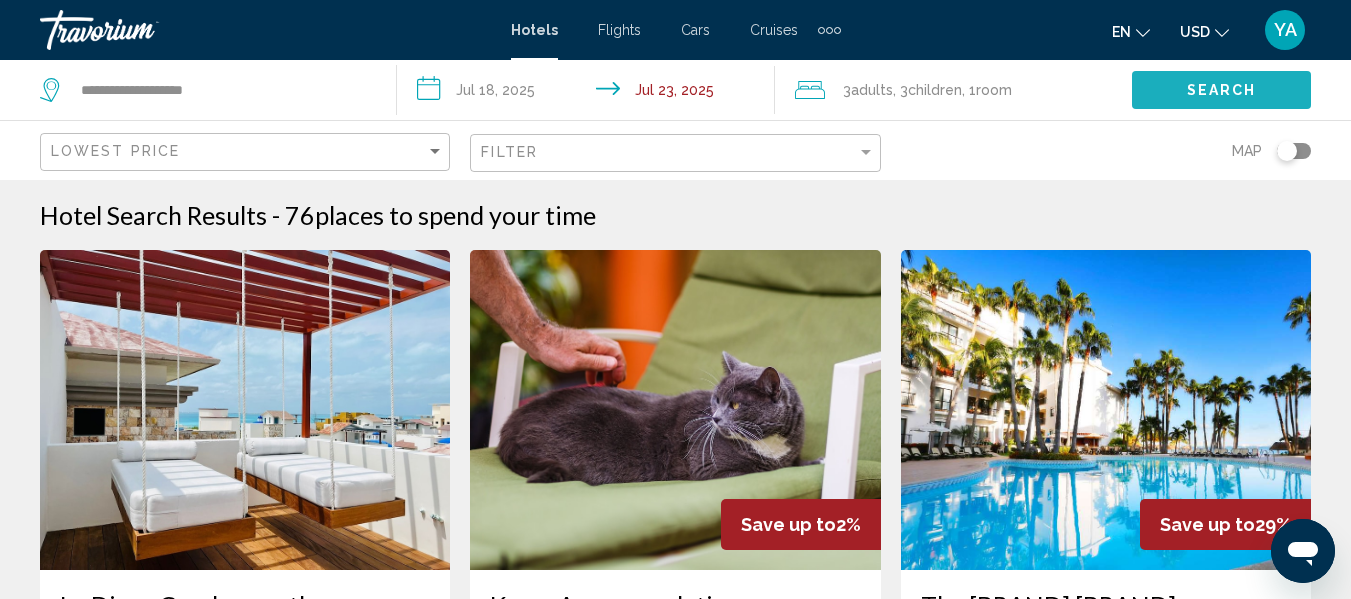 click on "Search" at bounding box center [1221, 89] 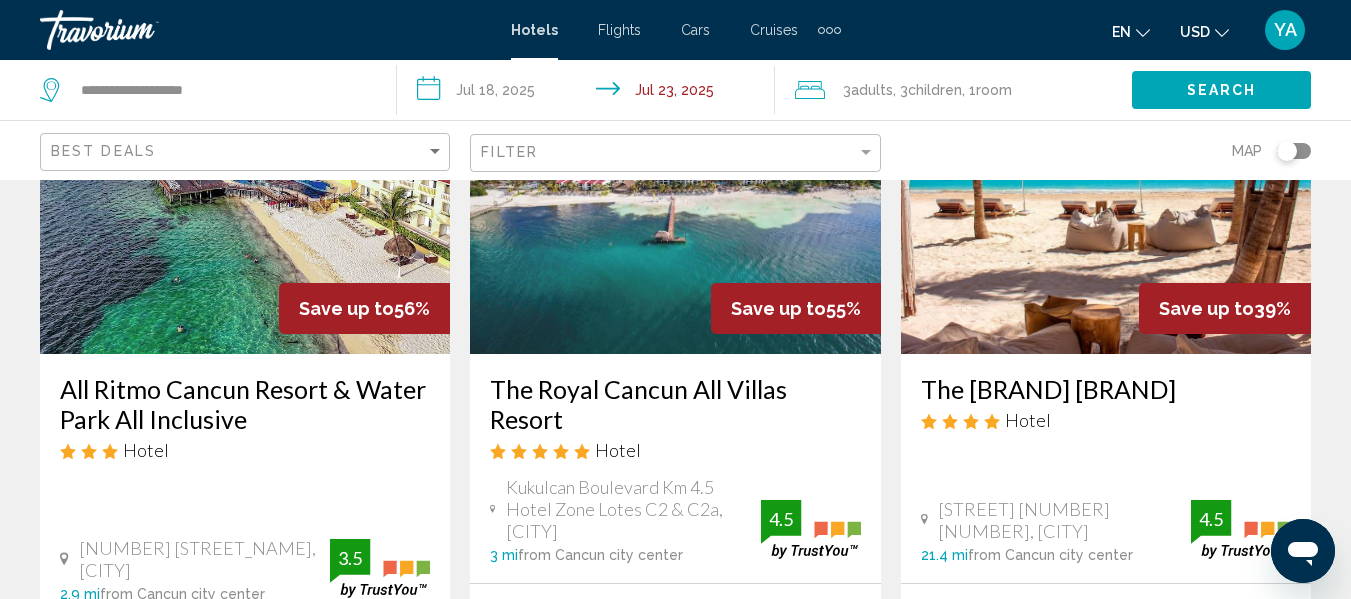 scroll, scrollTop: 149, scrollLeft: 0, axis: vertical 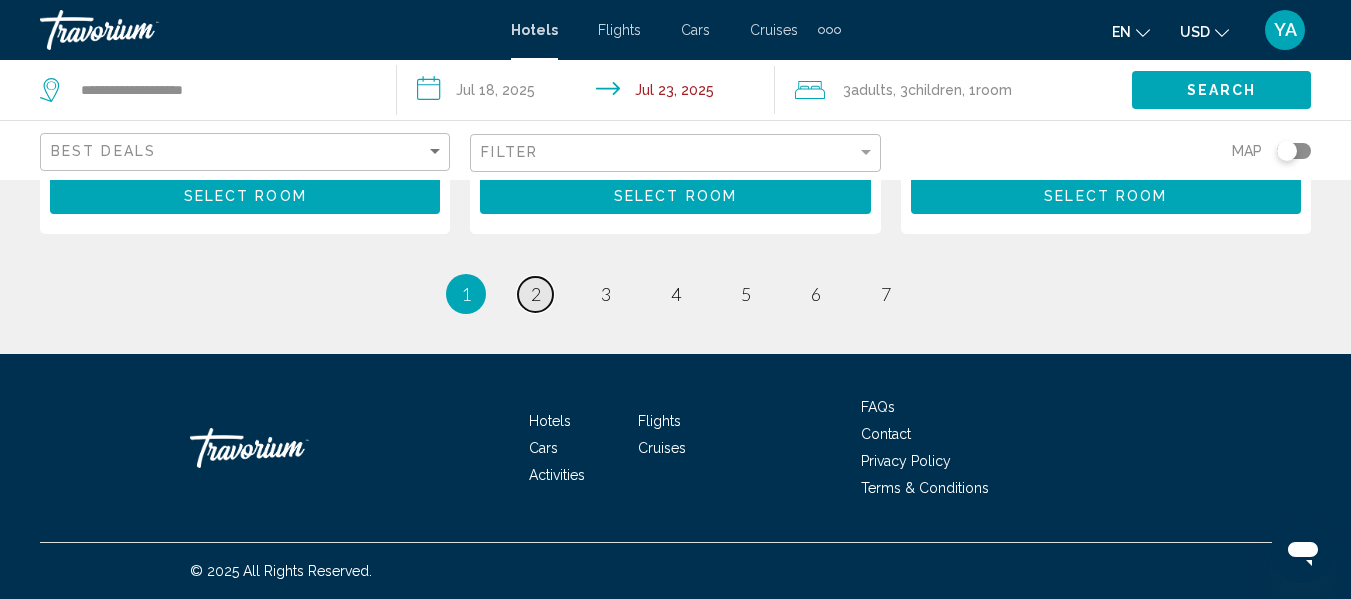 click on "page  2" at bounding box center [535, 294] 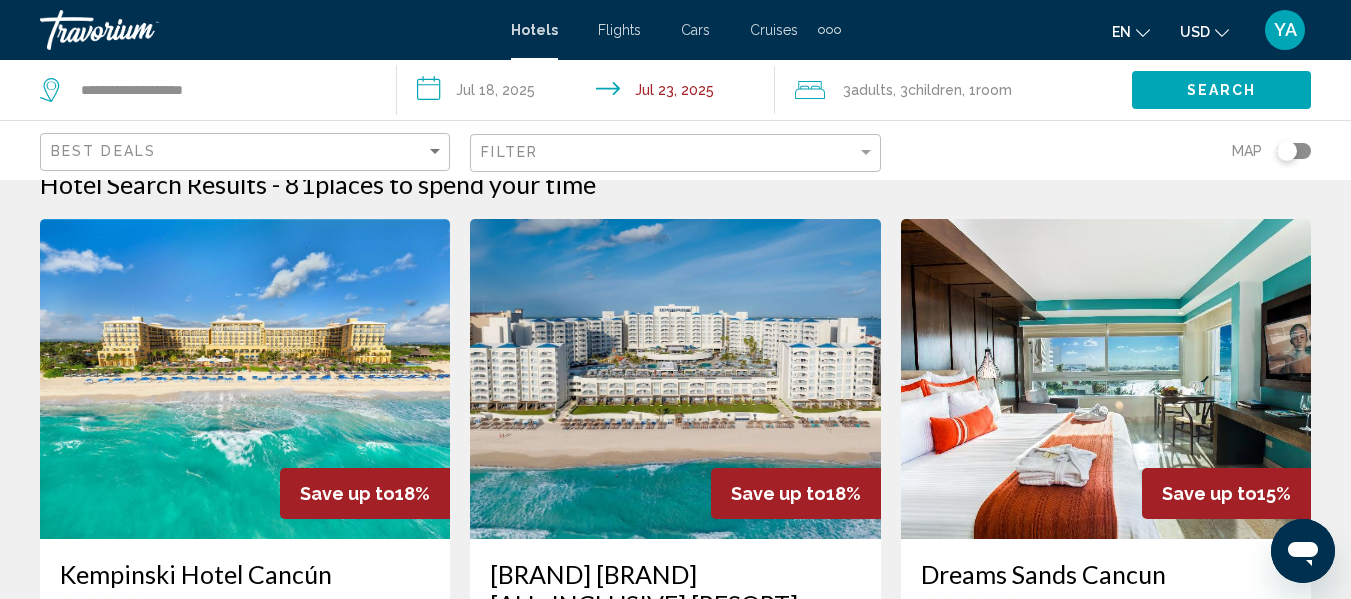 scroll, scrollTop: 0, scrollLeft: 0, axis: both 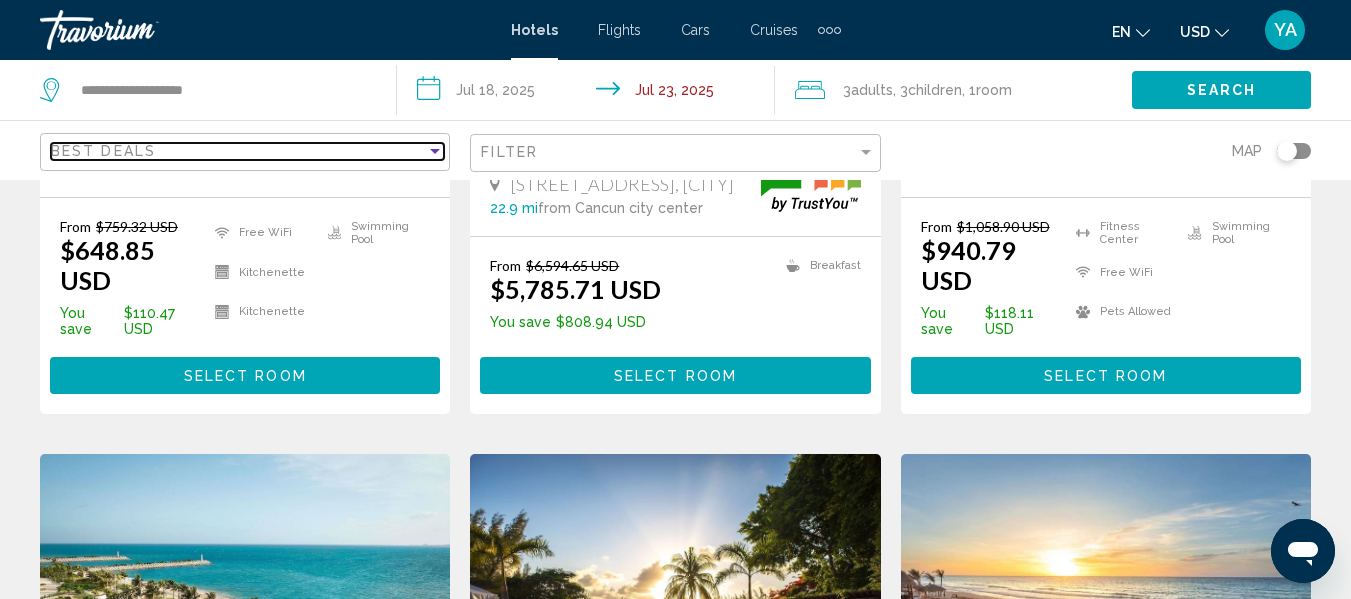 click on "Best Deals" at bounding box center [247, 152] 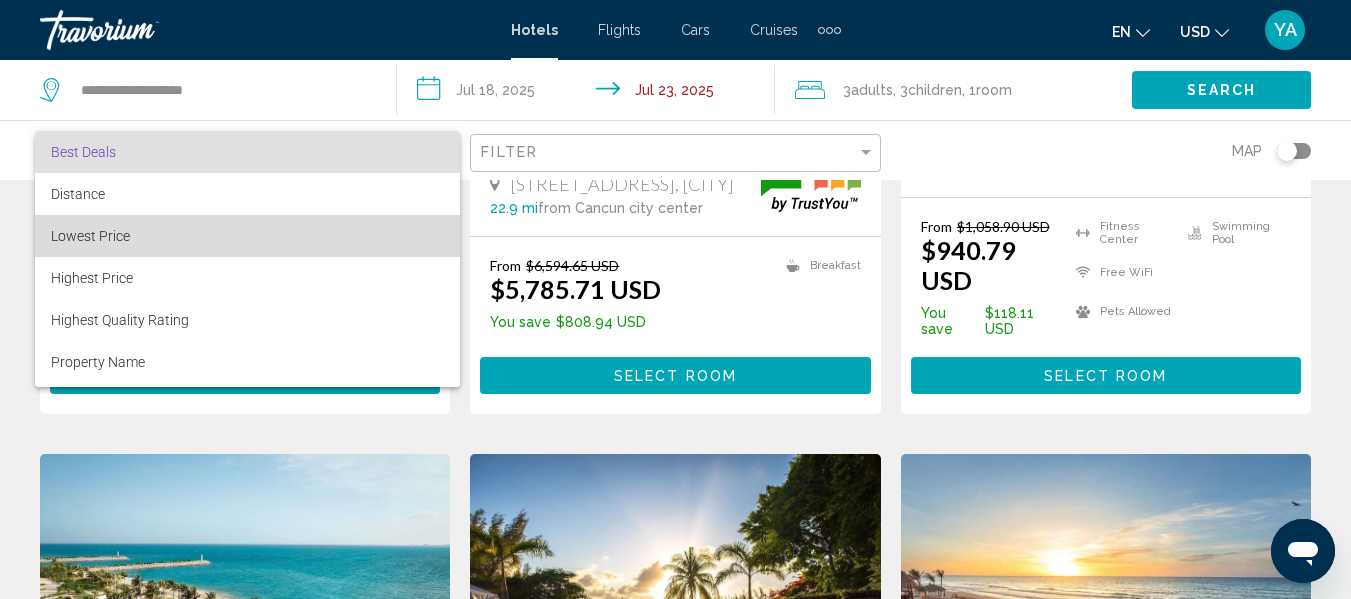 click on "Lowest Price" at bounding box center (247, 236) 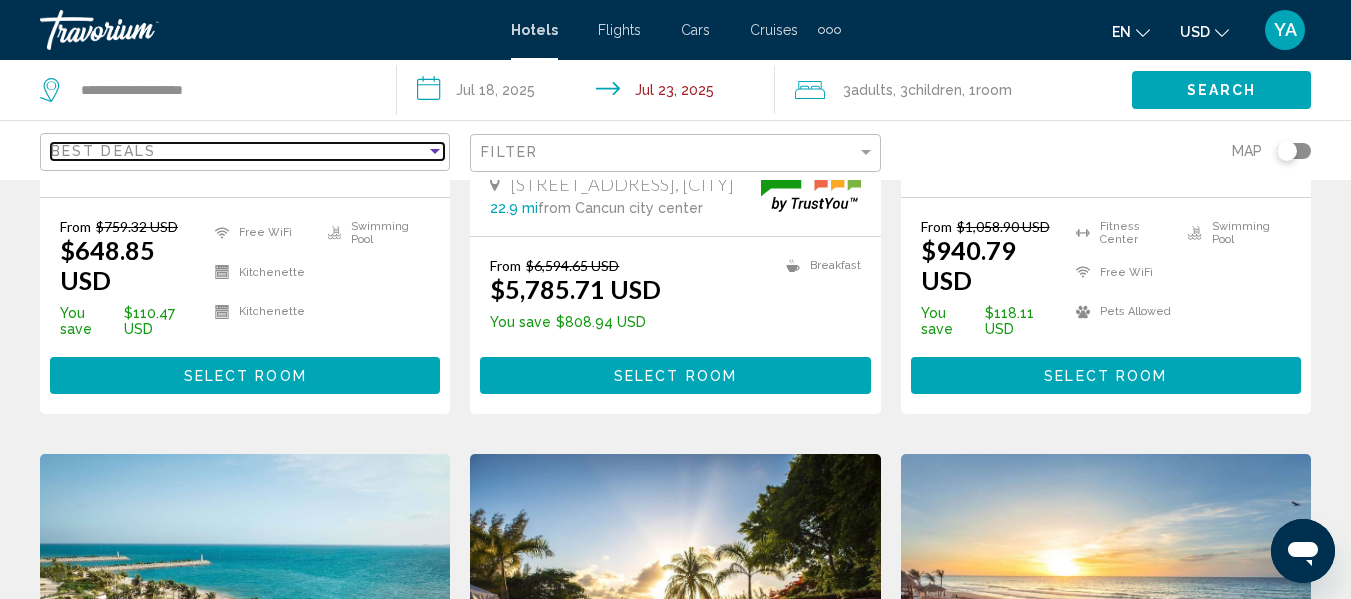 scroll, scrollTop: 1303, scrollLeft: 0, axis: vertical 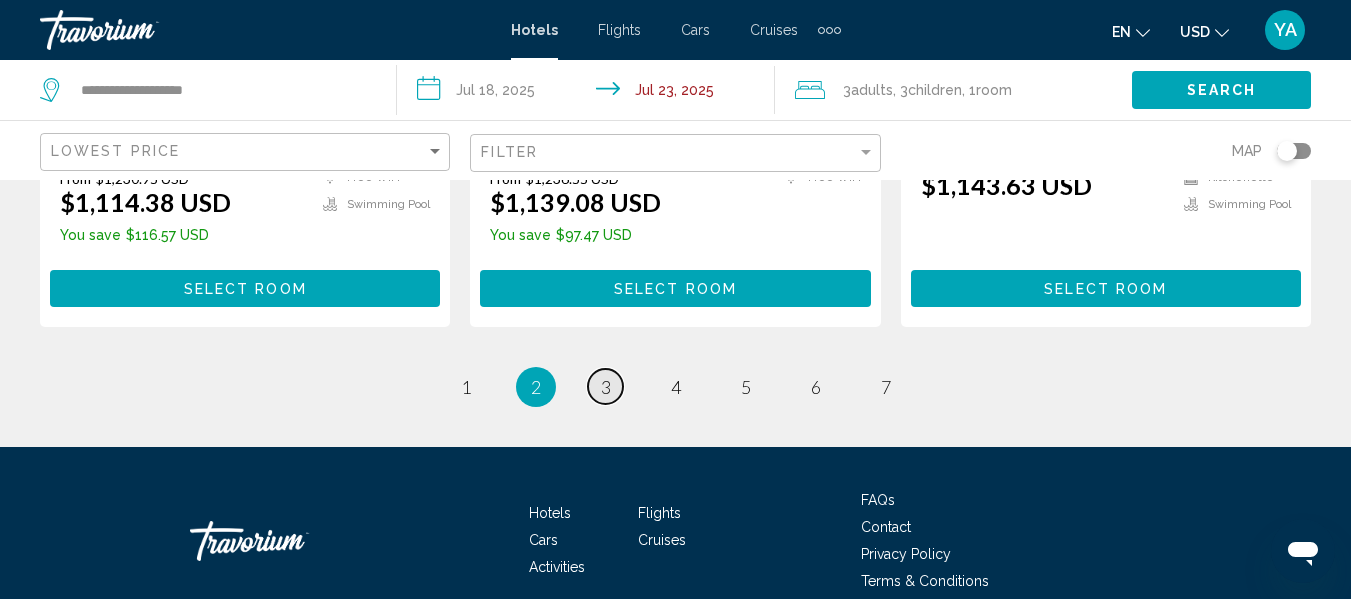 click on "page  3" at bounding box center [465, 386] 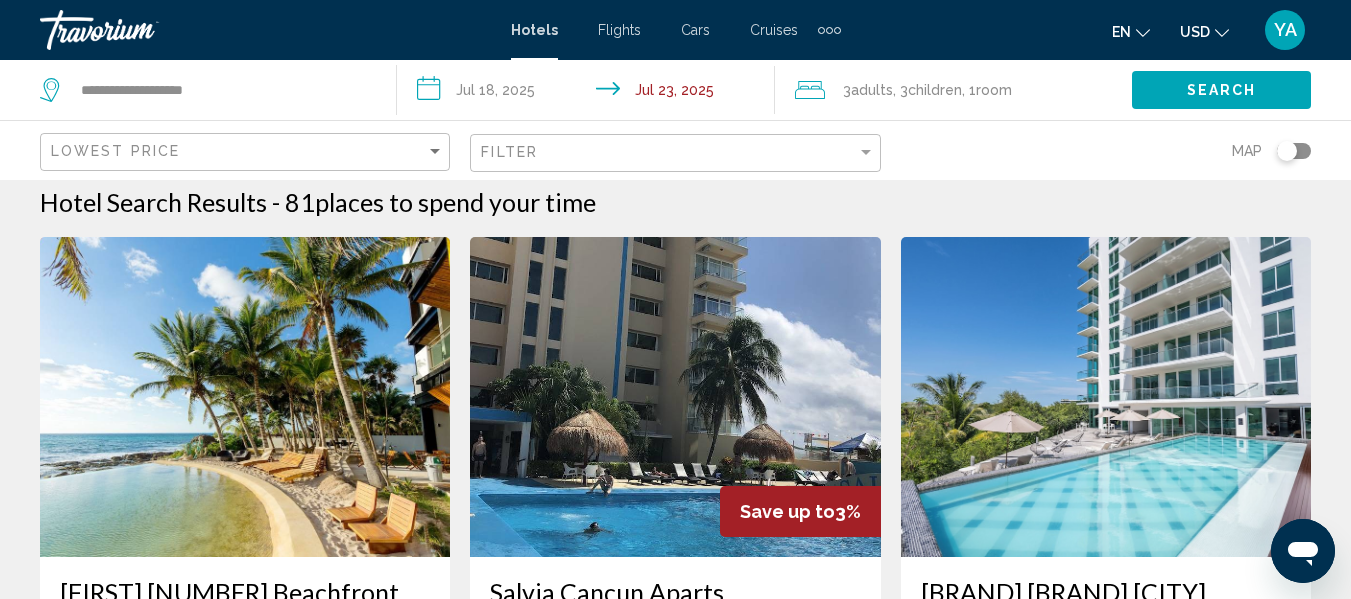 scroll, scrollTop: 0, scrollLeft: 0, axis: both 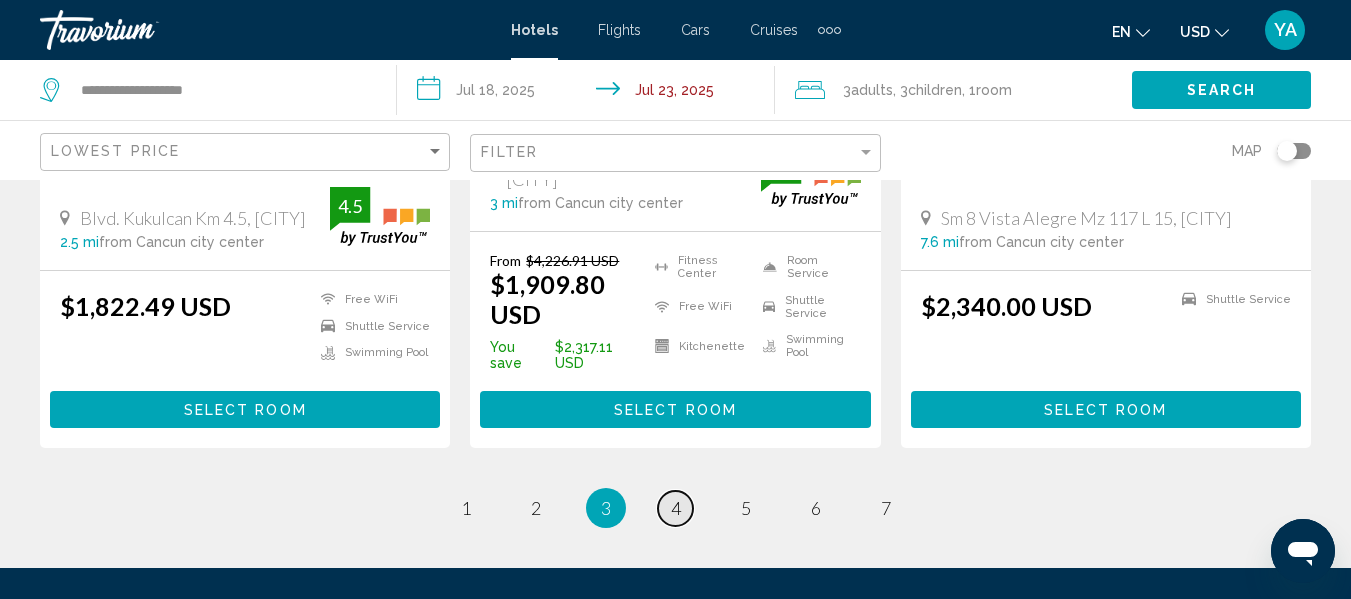 click on "4" at bounding box center [466, 508] 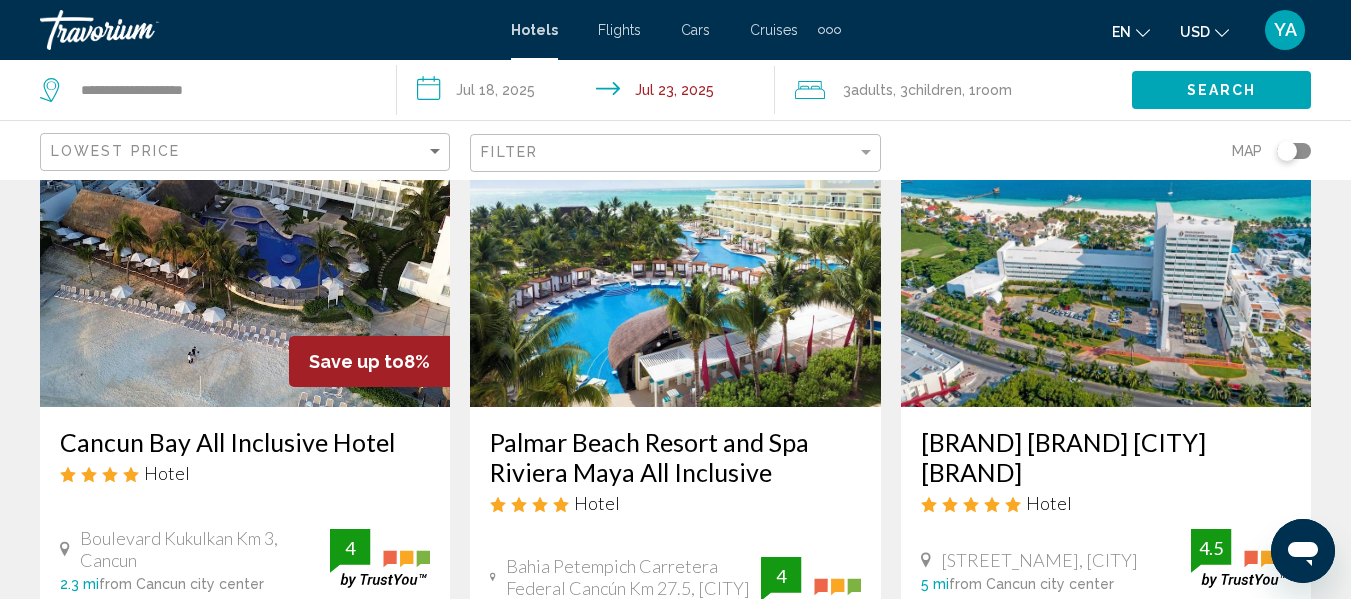 scroll, scrollTop: 0, scrollLeft: 0, axis: both 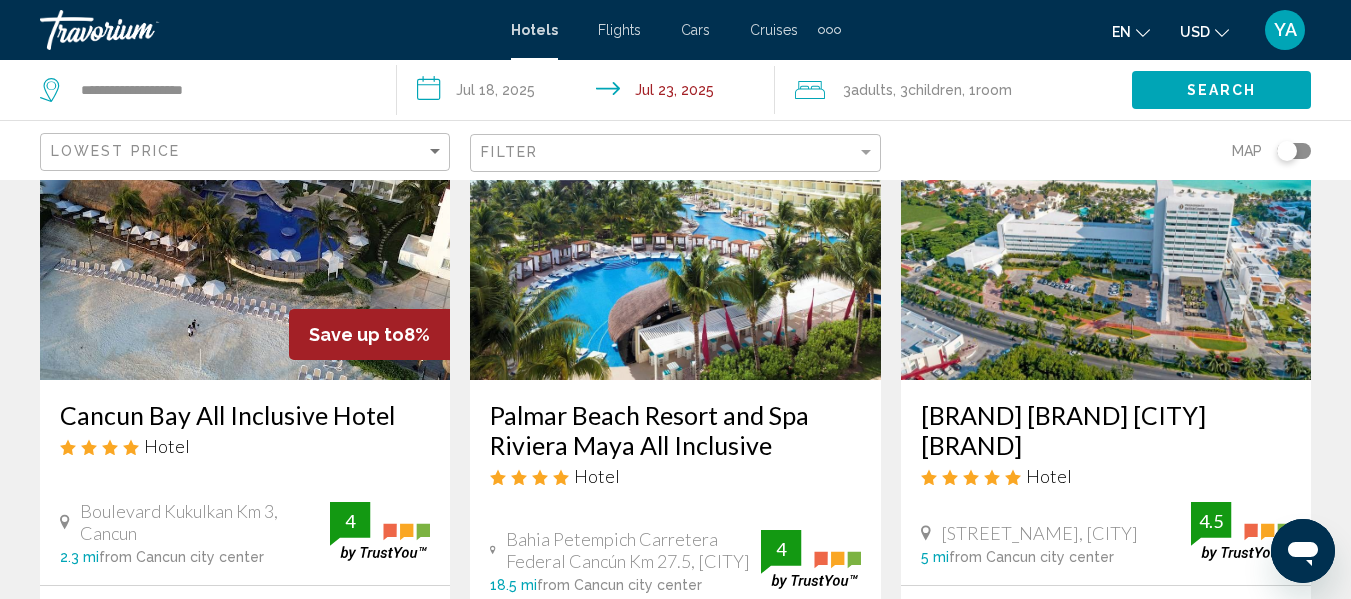click on "[BRAND] [BRAND] [CITY] [BRAND]" at bounding box center (1106, 430) 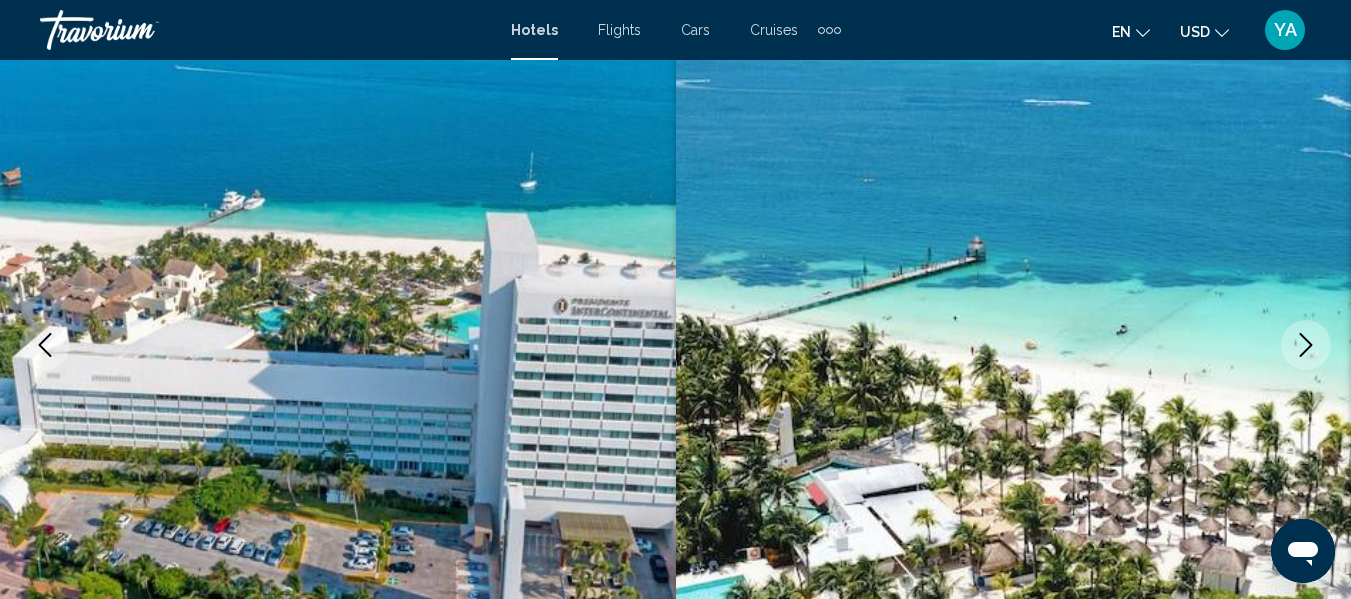 scroll, scrollTop: 235, scrollLeft: 0, axis: vertical 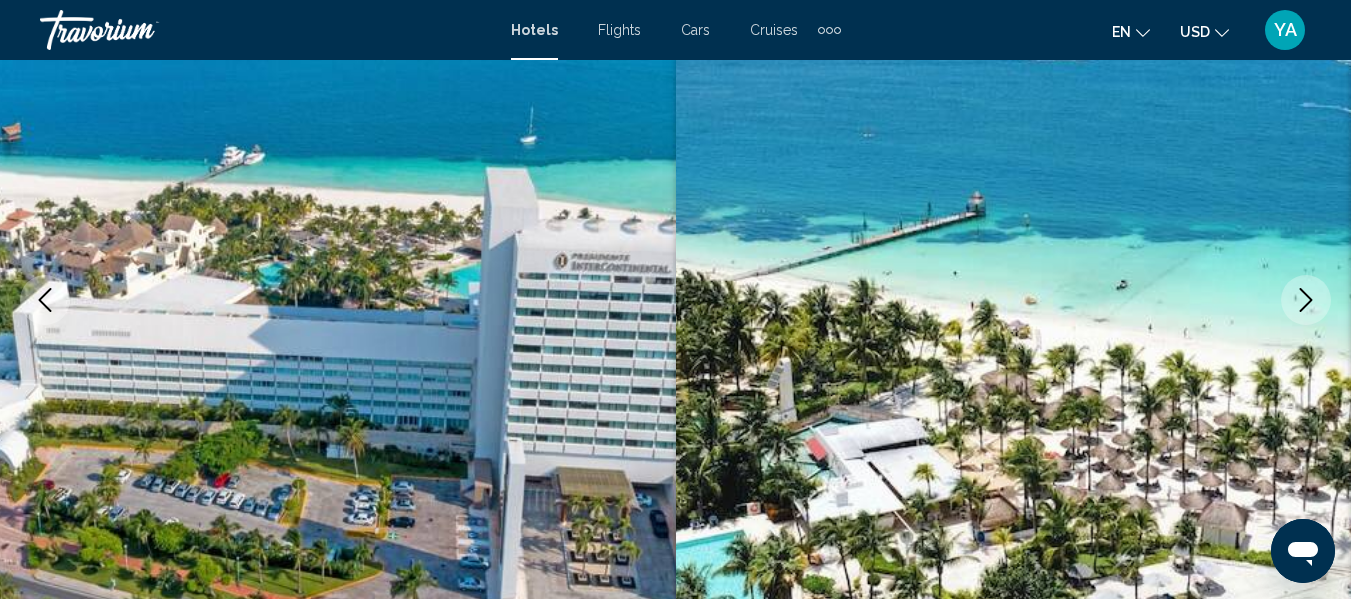 click at bounding box center [1306, 300] 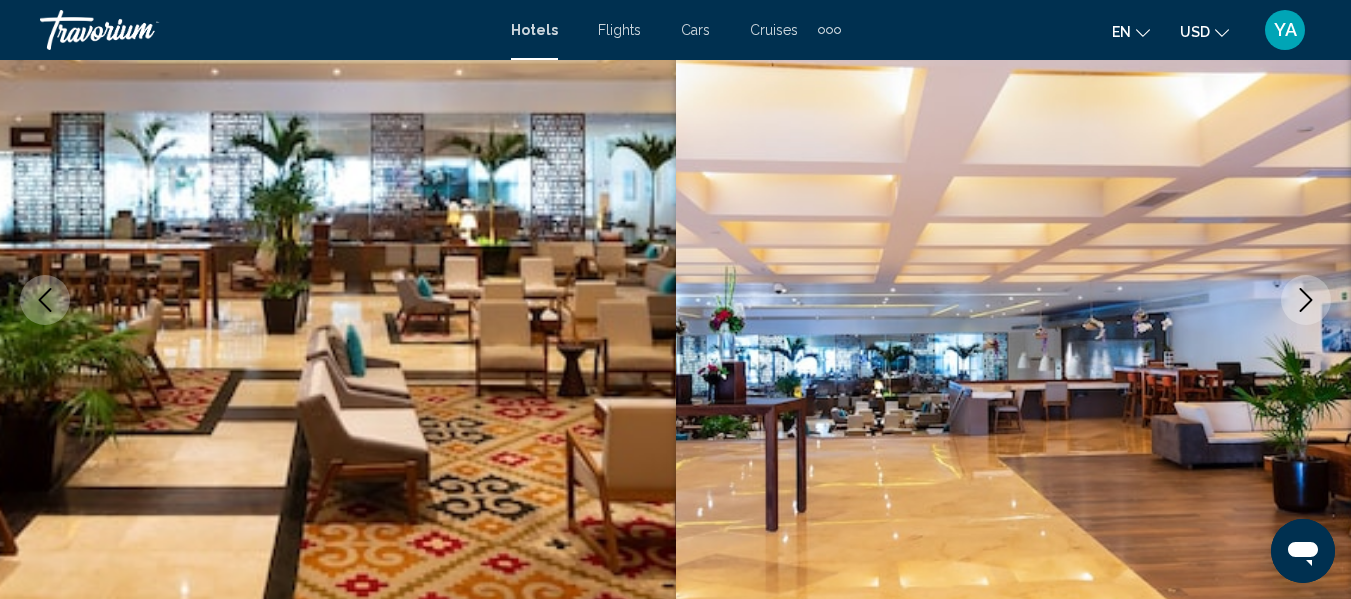 click at bounding box center (1306, 300) 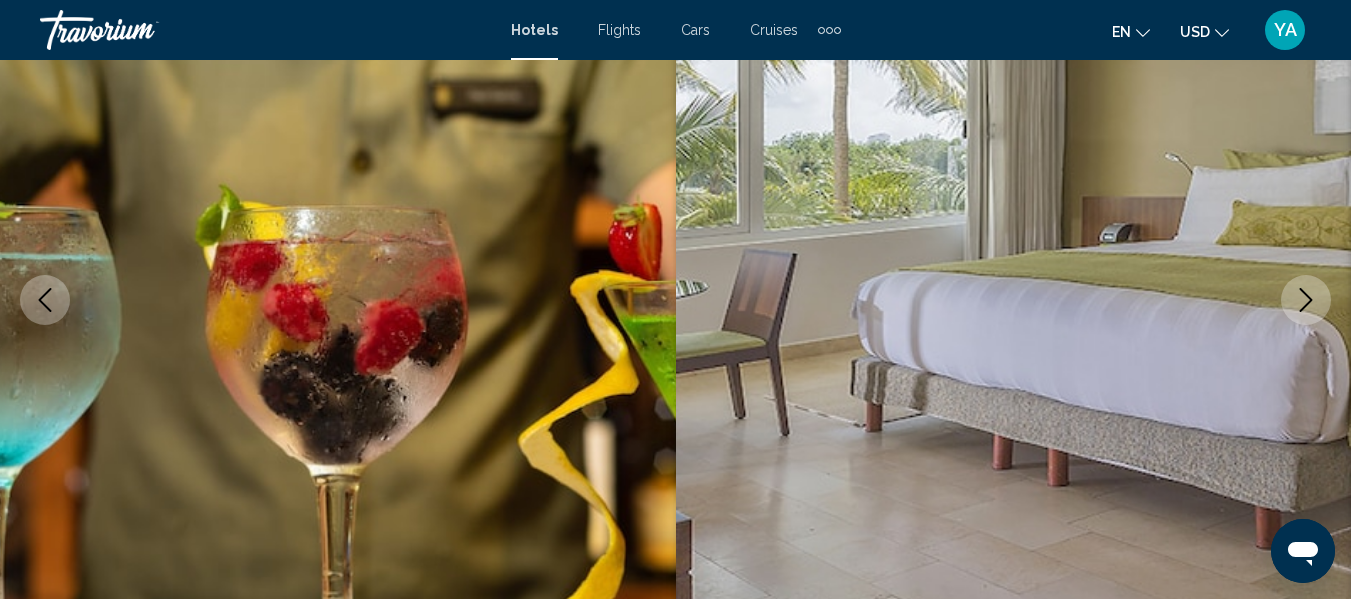 click at bounding box center [1306, 300] 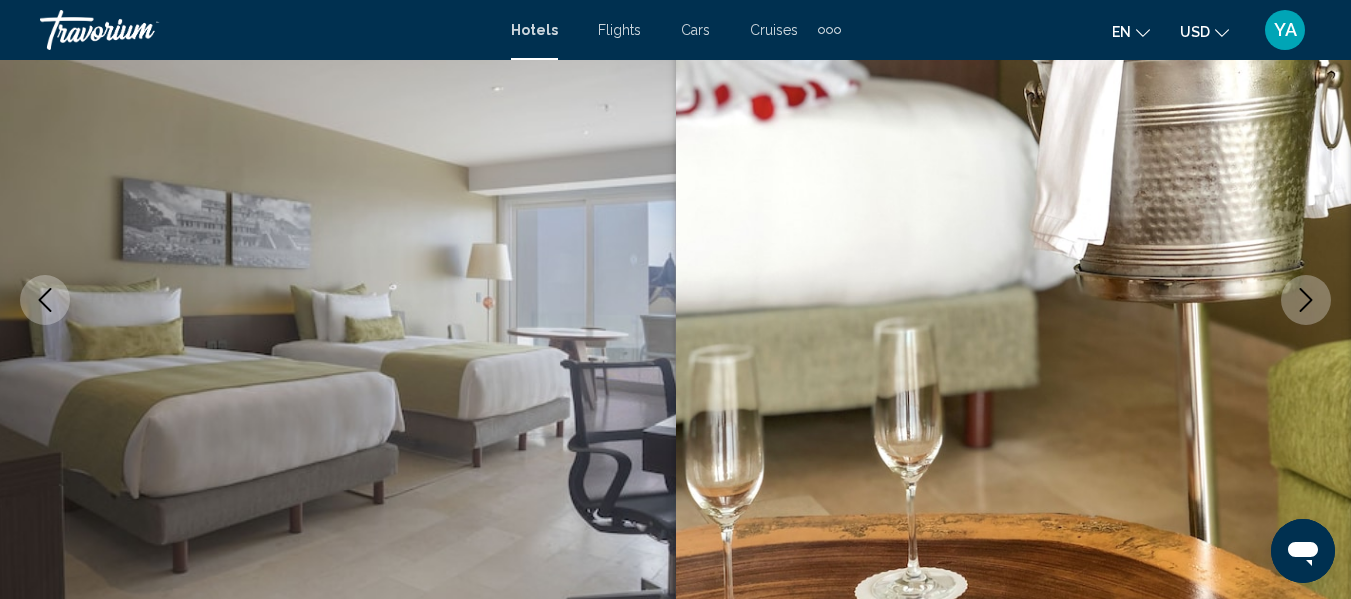 click at bounding box center [1306, 300] 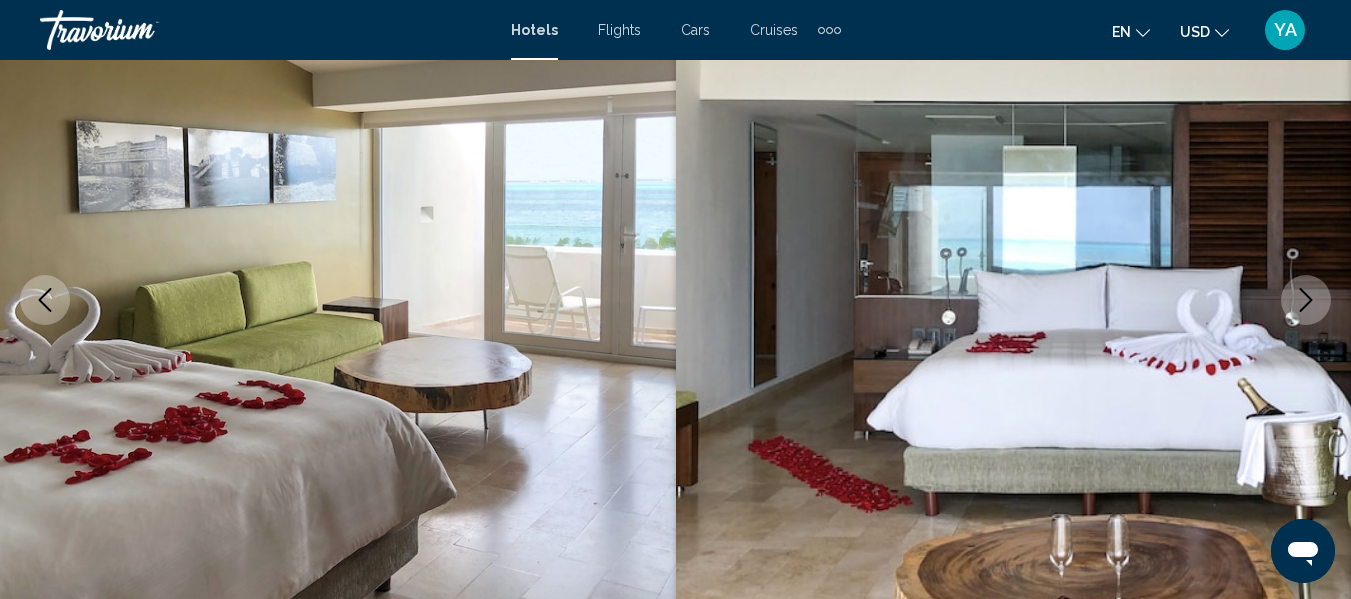 click at bounding box center [1306, 300] 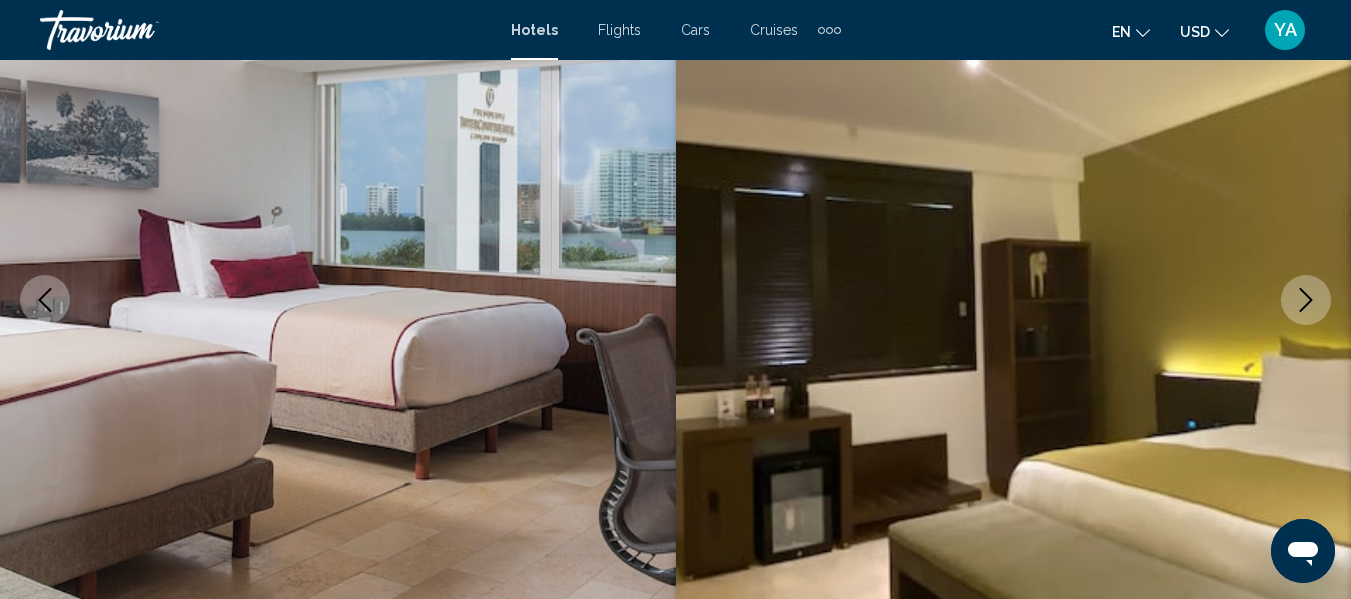 click at bounding box center (1306, 300) 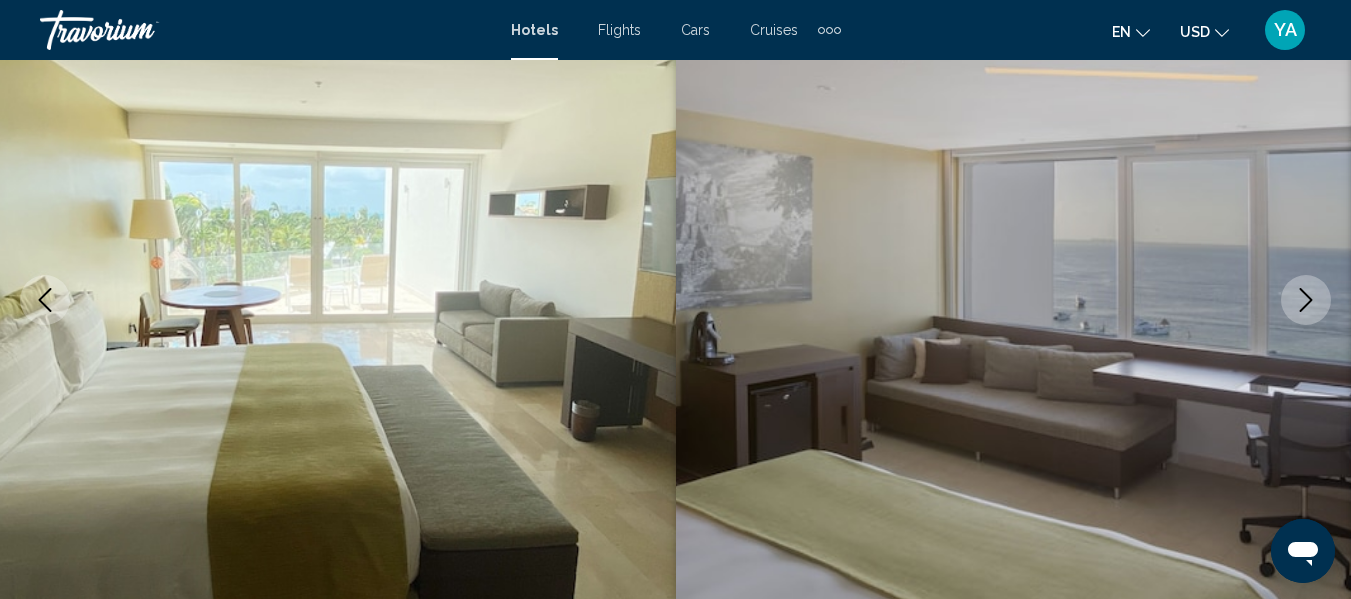 click at bounding box center [1306, 300] 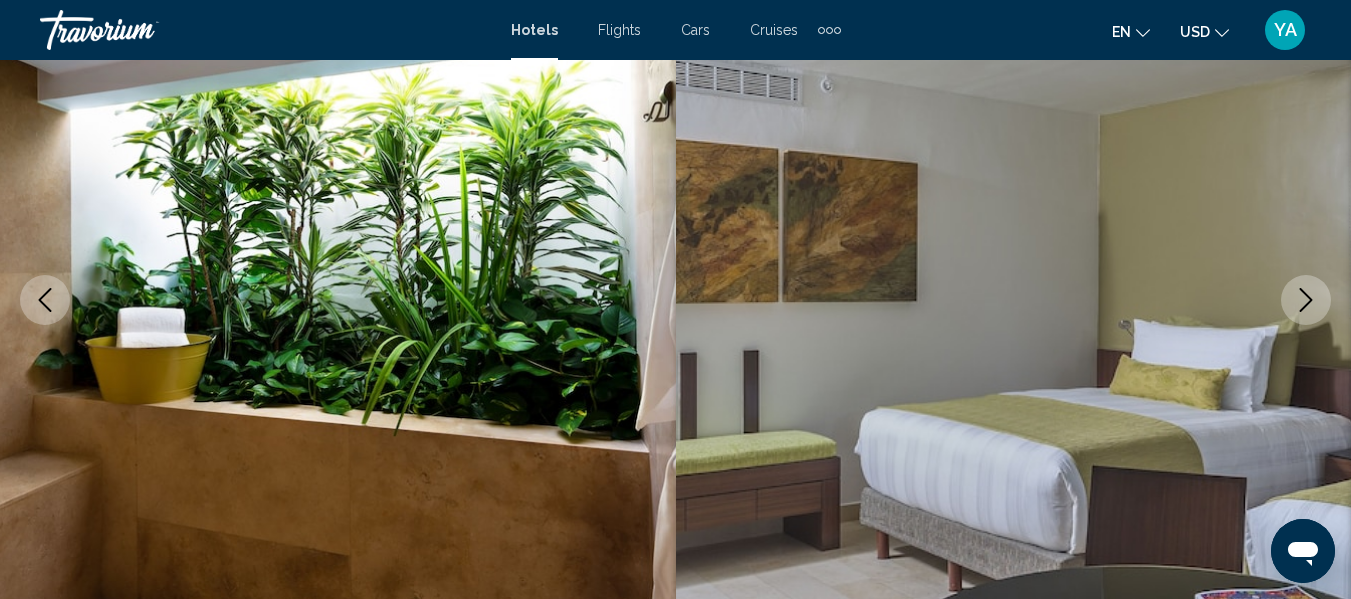 click at bounding box center [1306, 300] 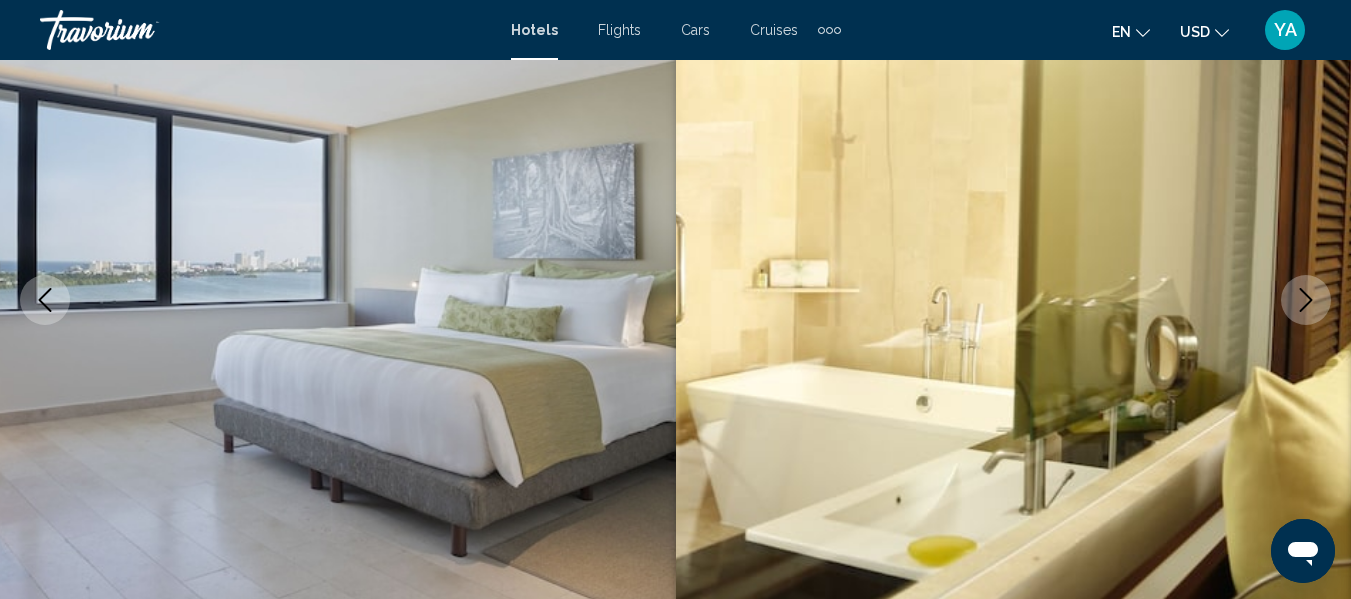 click at bounding box center [1306, 300] 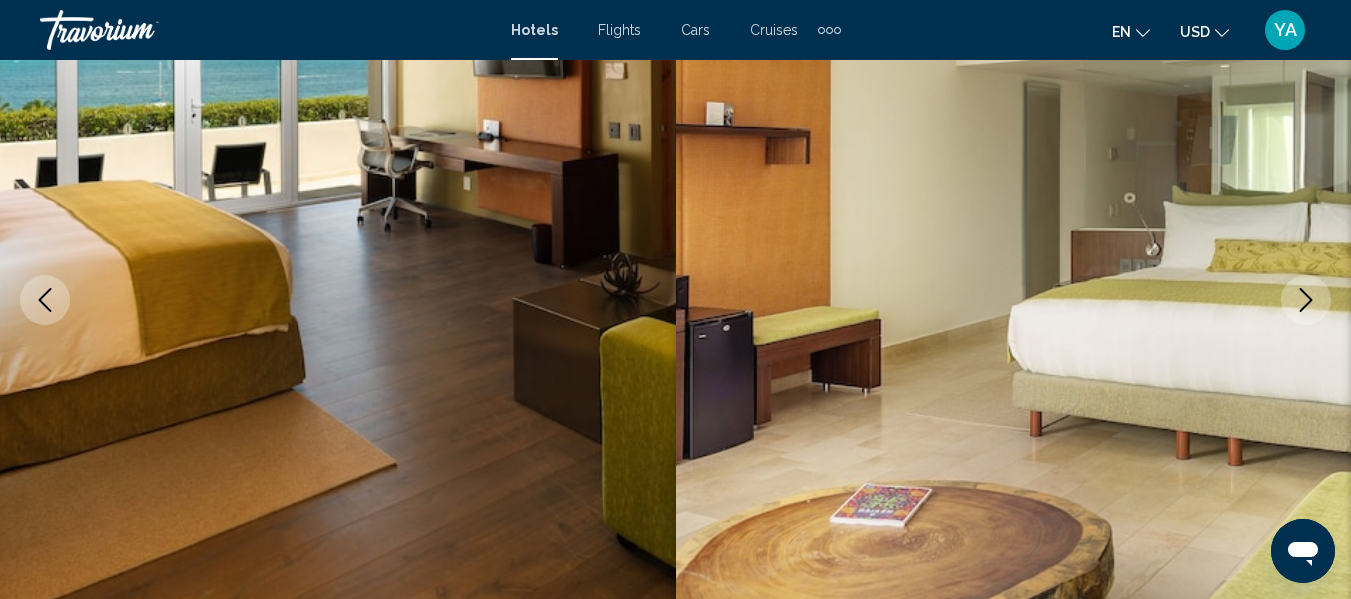 click at bounding box center [1306, 300] 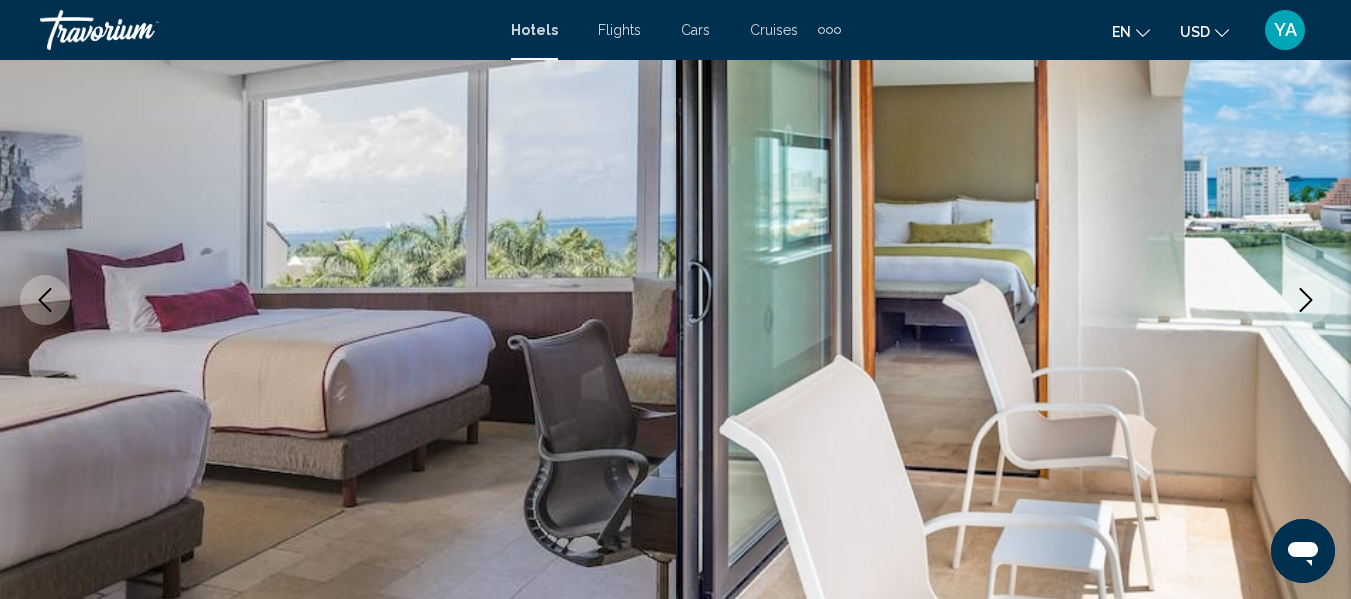 click at bounding box center (1306, 300) 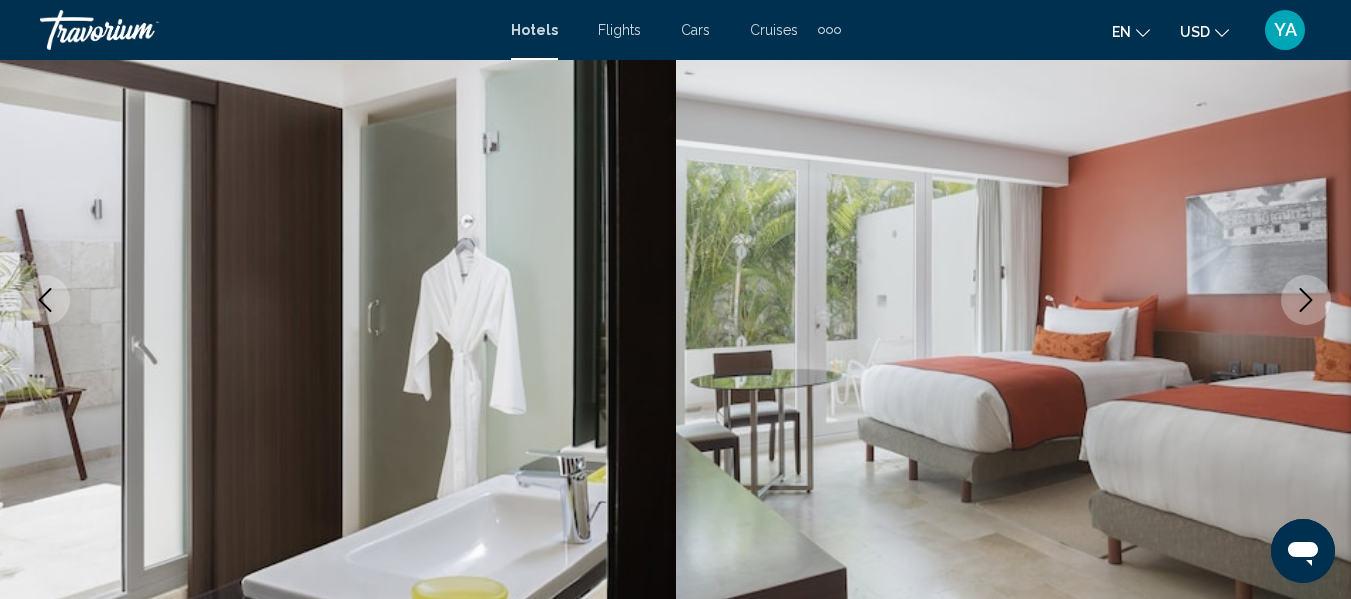 click at bounding box center (1306, 300) 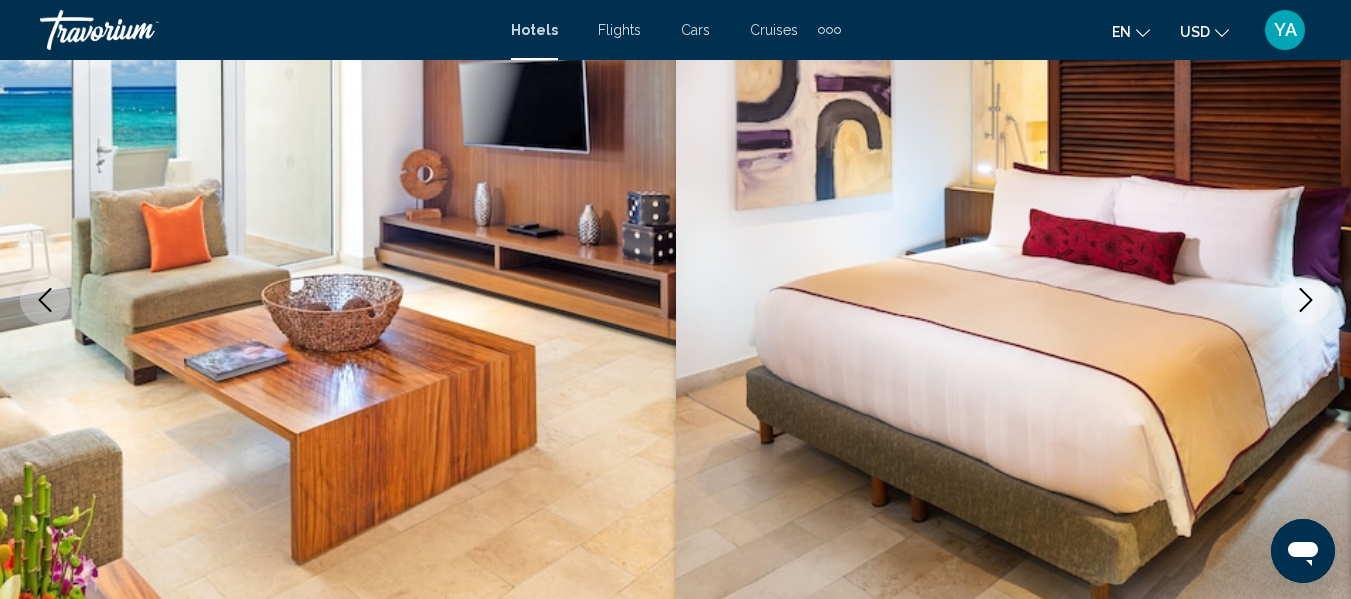 click at bounding box center (1306, 300) 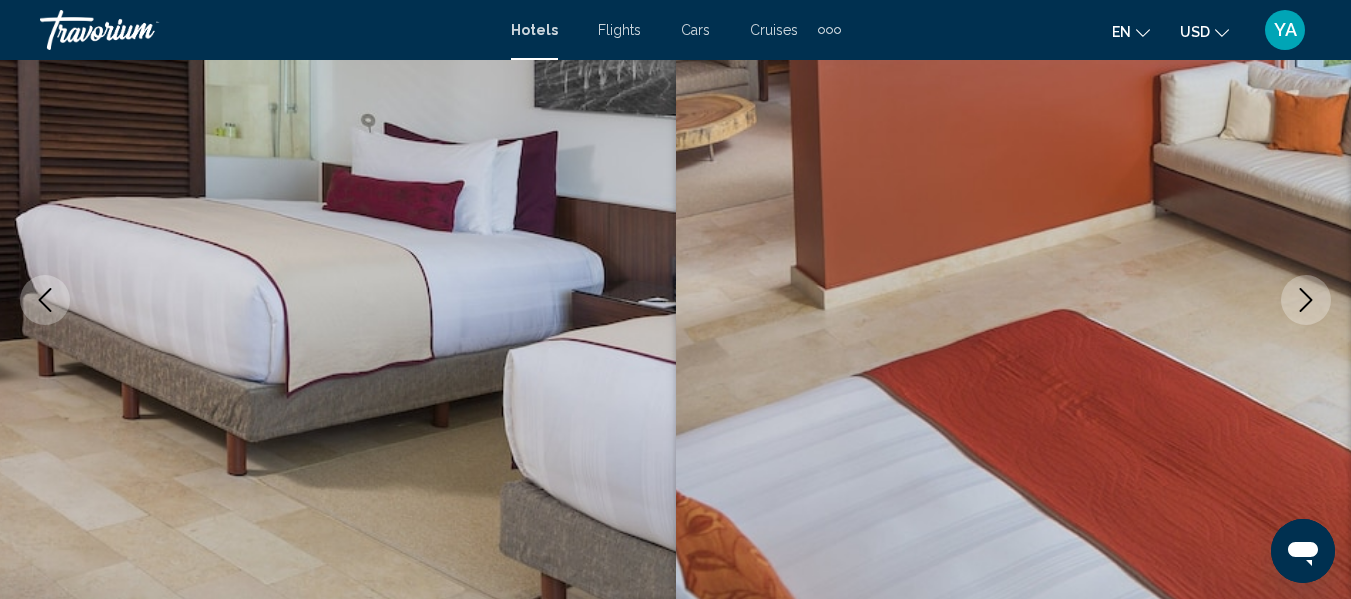 click at bounding box center [1306, 300] 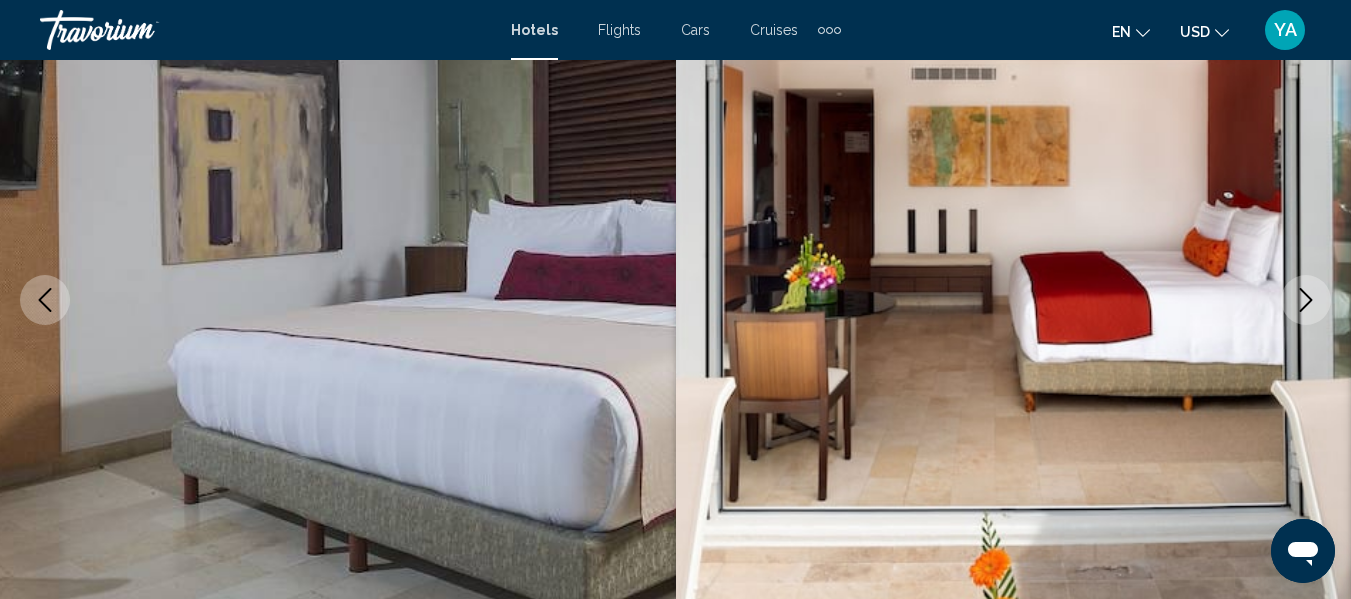 click at bounding box center [1306, 300] 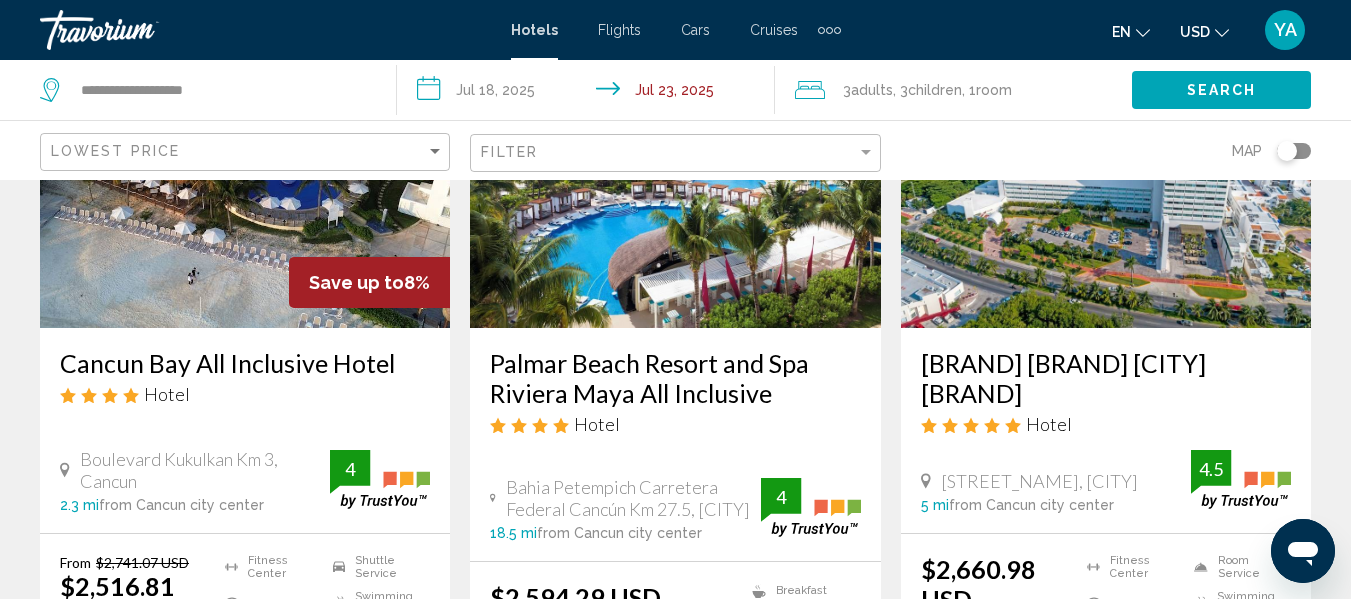 scroll, scrollTop: 249, scrollLeft: 0, axis: vertical 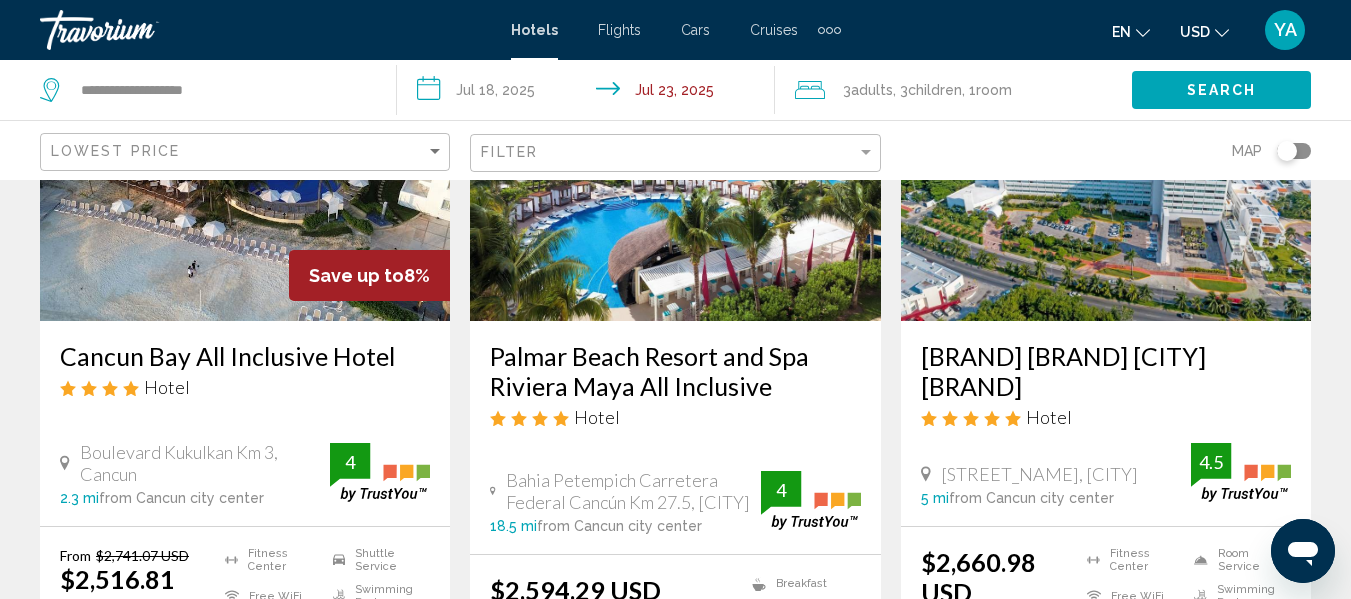 click on "Palmar Beach Resort and Spa Riviera Maya All Inclusive" at bounding box center (675, 371) 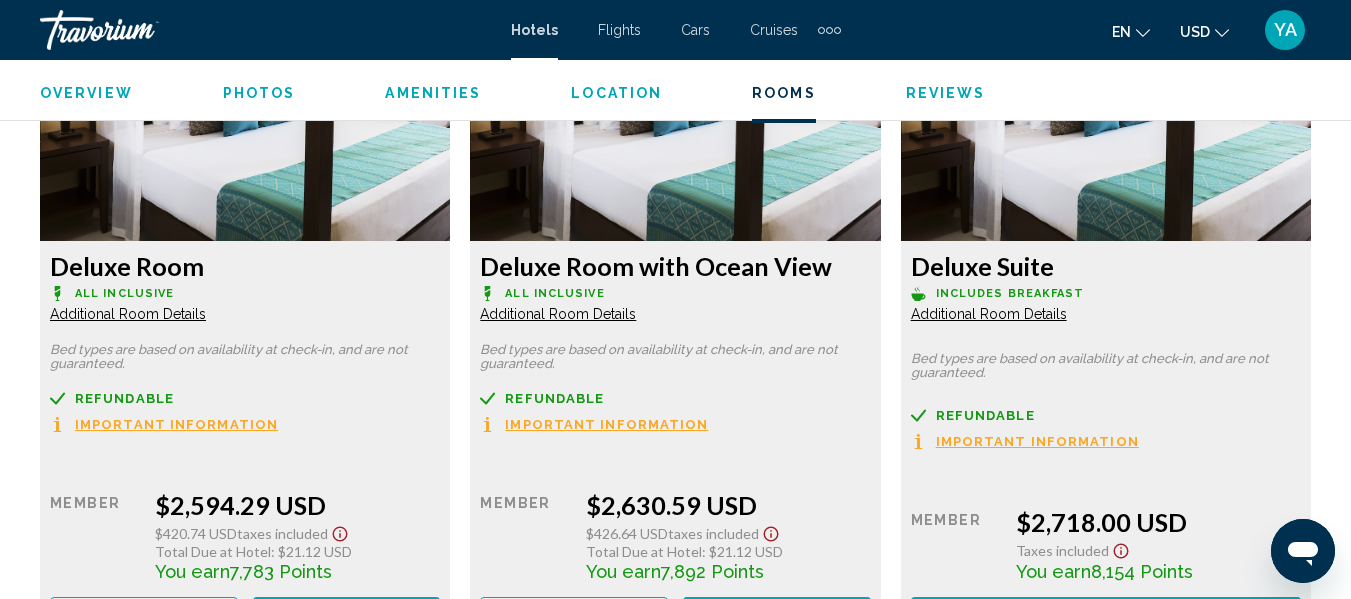 scroll, scrollTop: 3202, scrollLeft: 0, axis: vertical 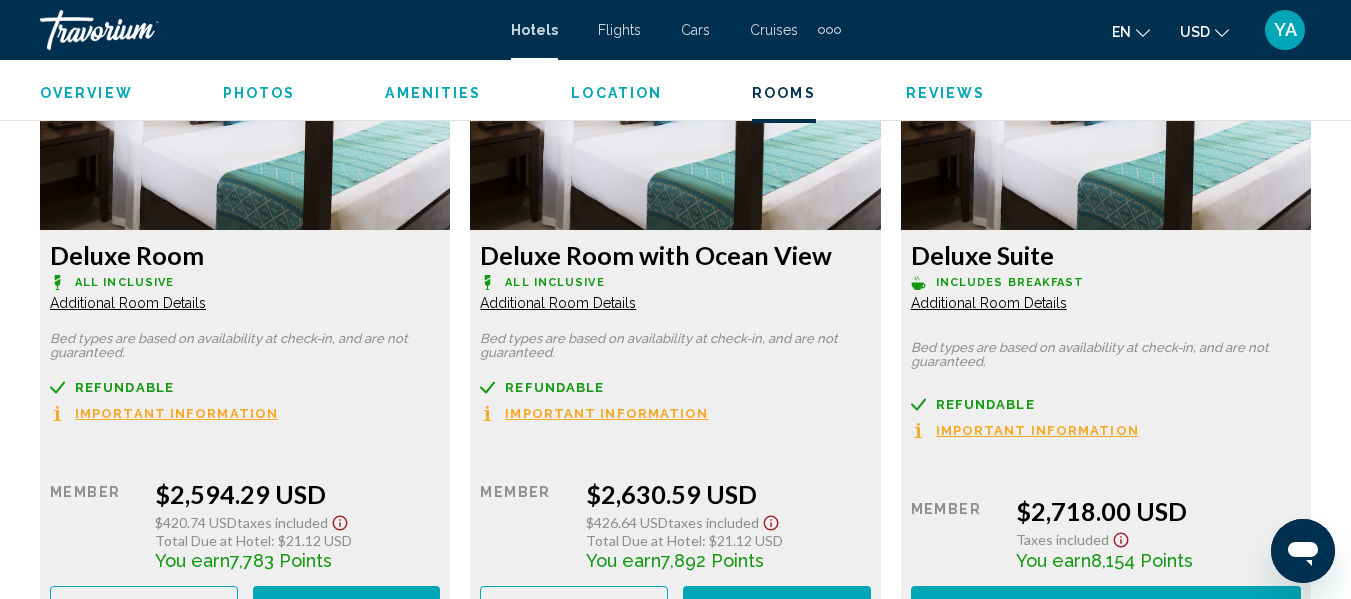 click on "Deluxe Room with Ocean View" at bounding box center [245, 255] 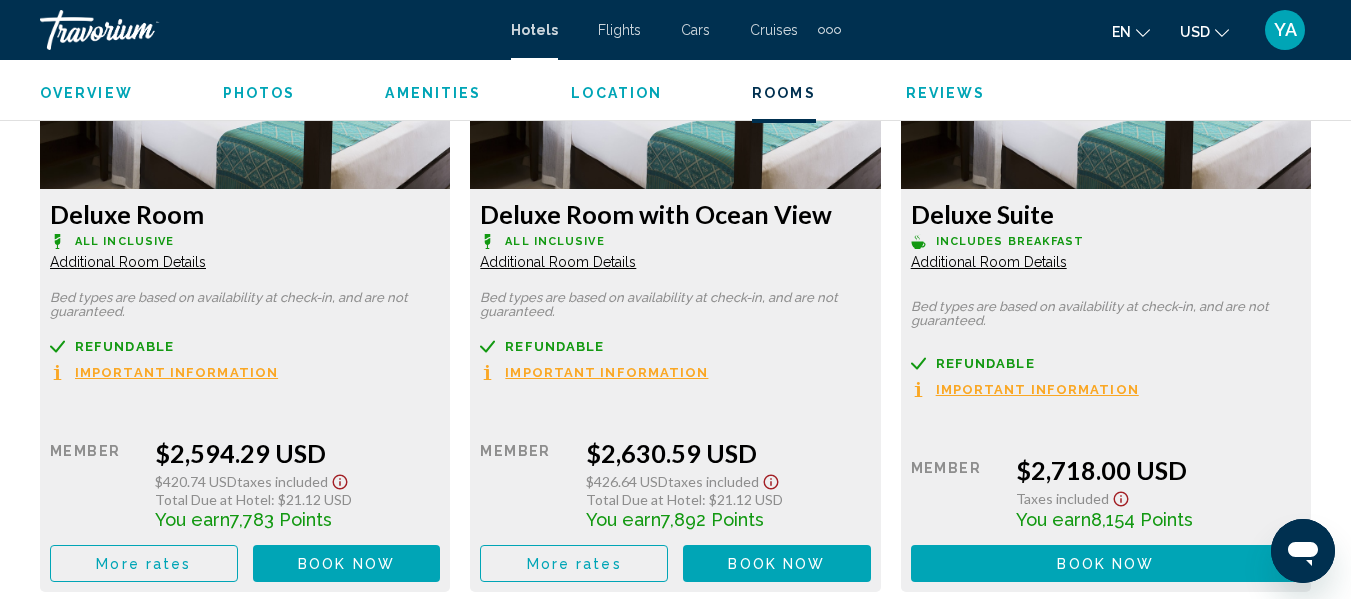 scroll, scrollTop: 3264, scrollLeft: 0, axis: vertical 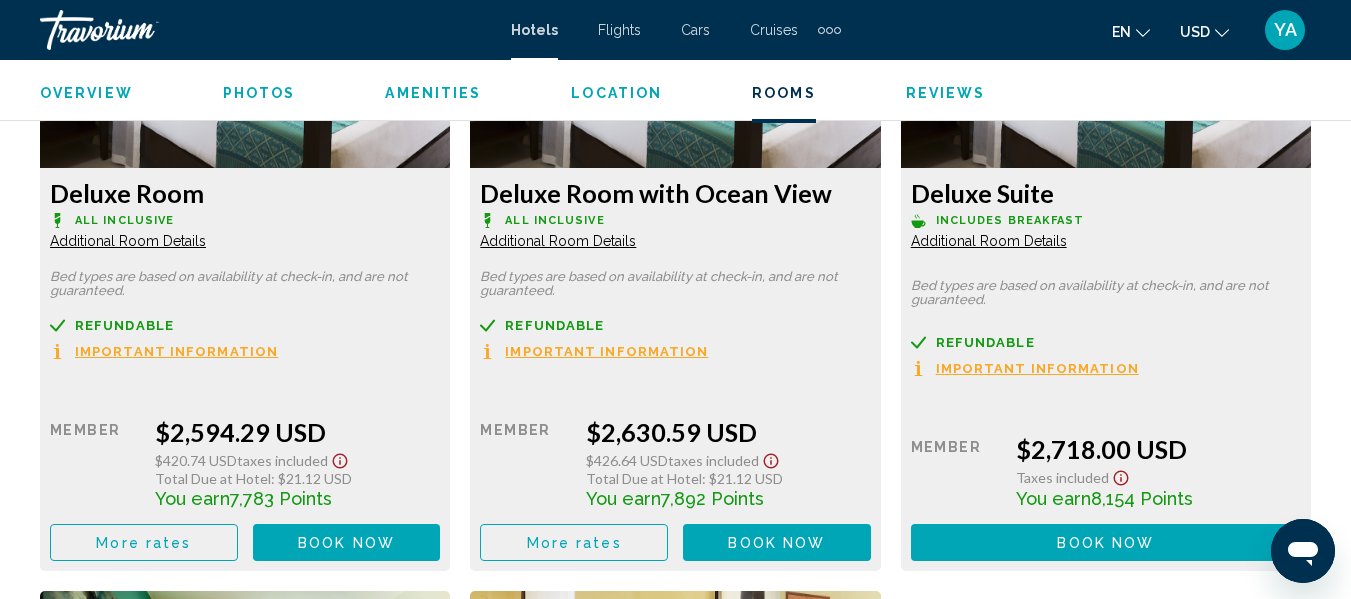 click on "Additional Room Details" at bounding box center (128, 241) 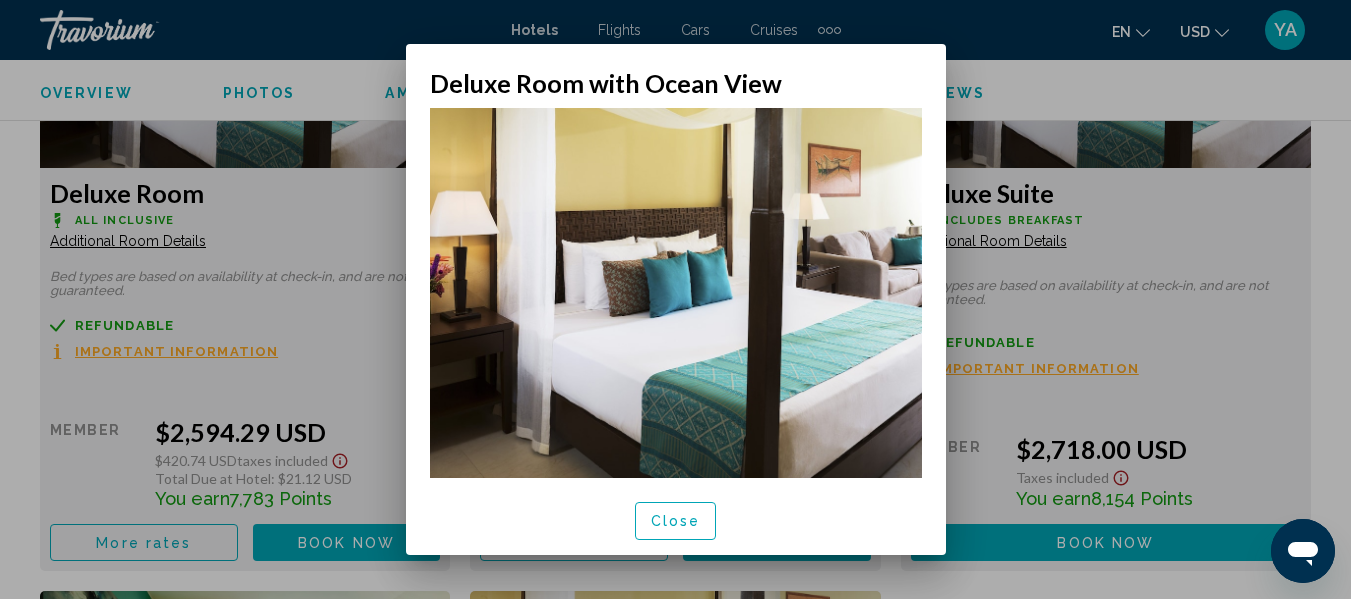 scroll, scrollTop: 0, scrollLeft: 0, axis: both 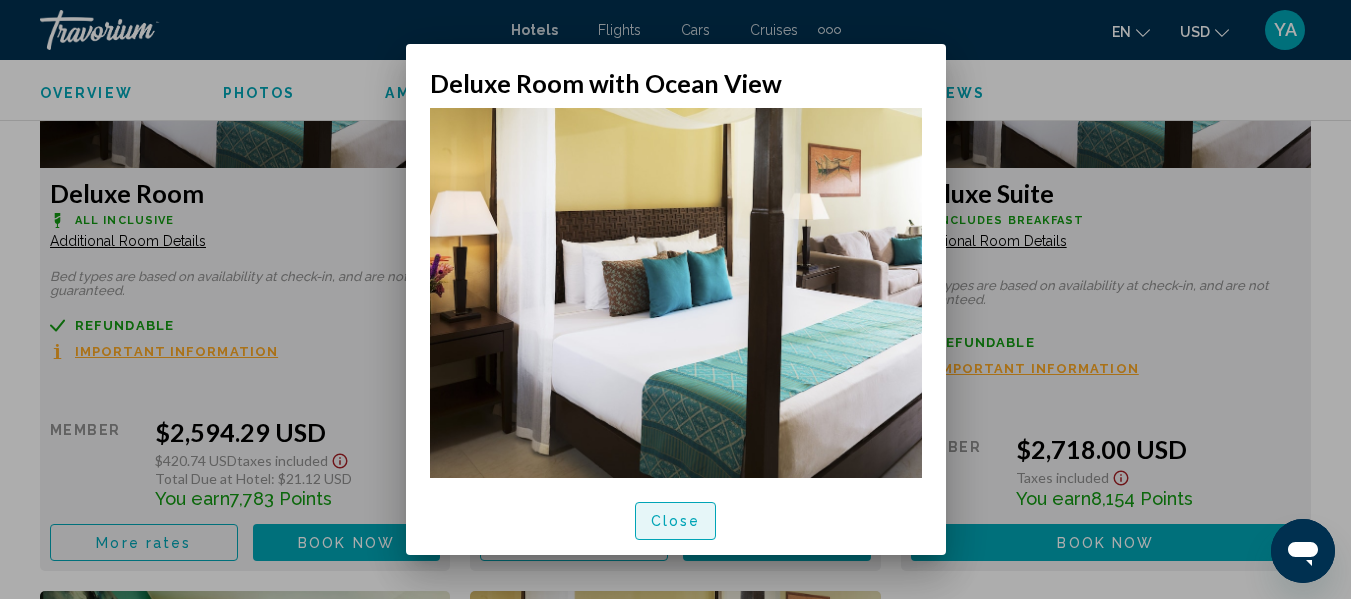 click on "Close" at bounding box center (676, 522) 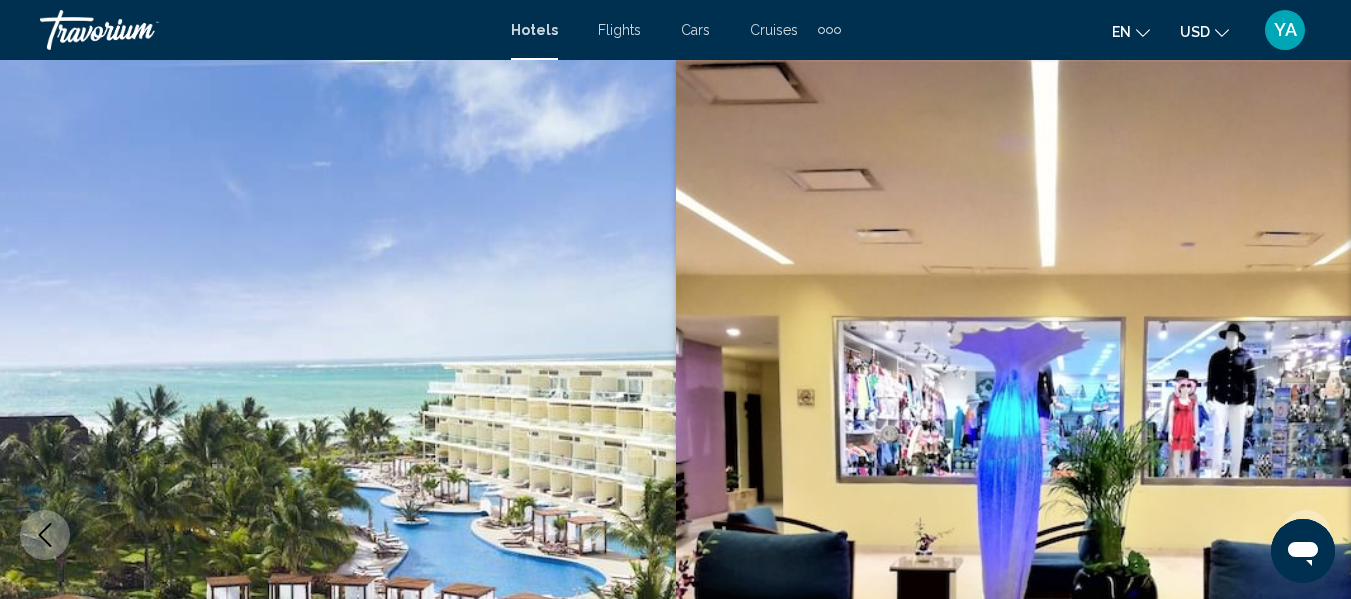 scroll, scrollTop: 3264, scrollLeft: 0, axis: vertical 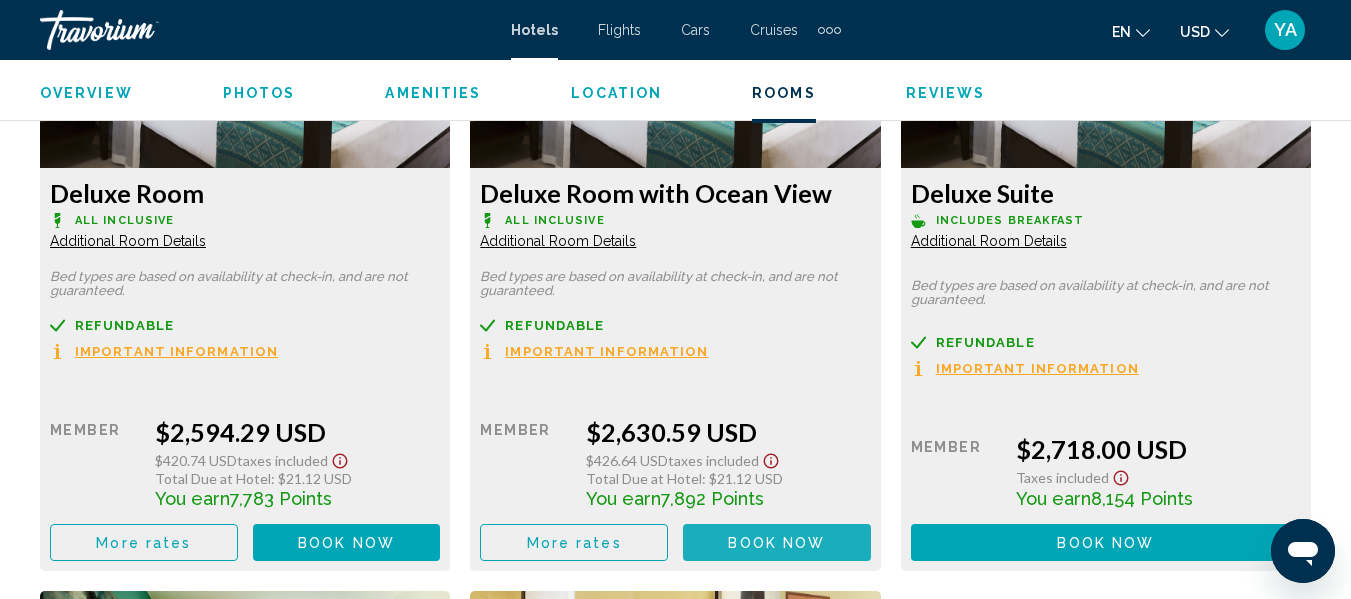 click on "Book now No longer available" at bounding box center (777, 542) 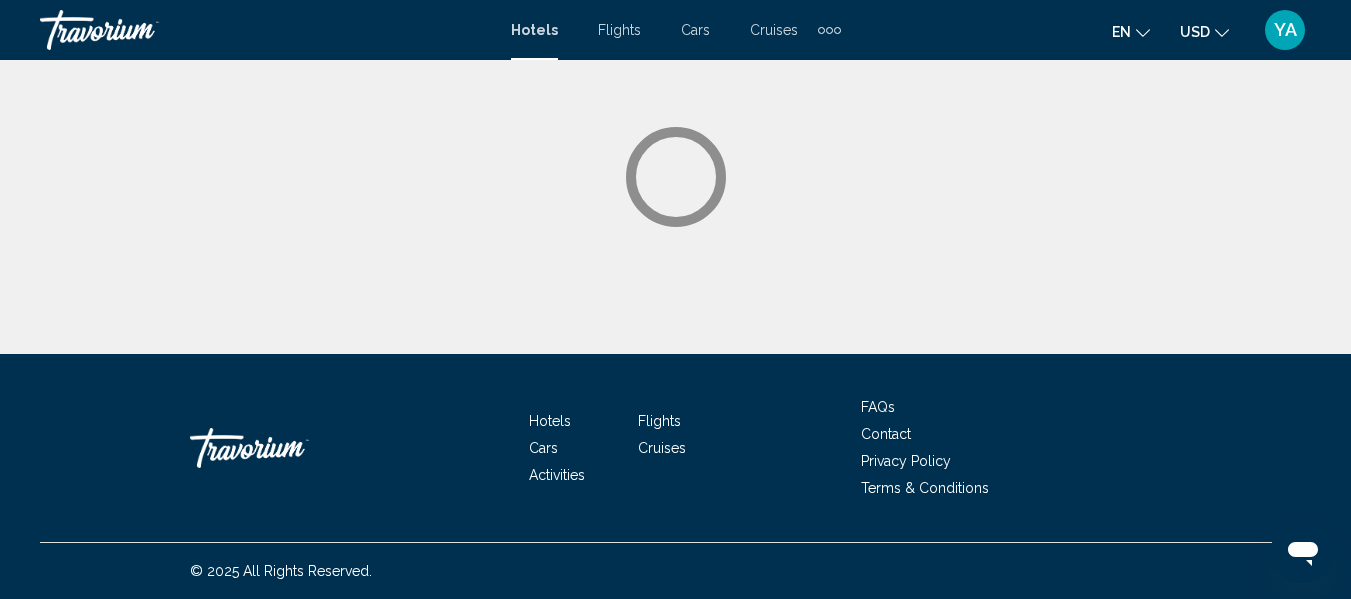 scroll, scrollTop: 0, scrollLeft: 0, axis: both 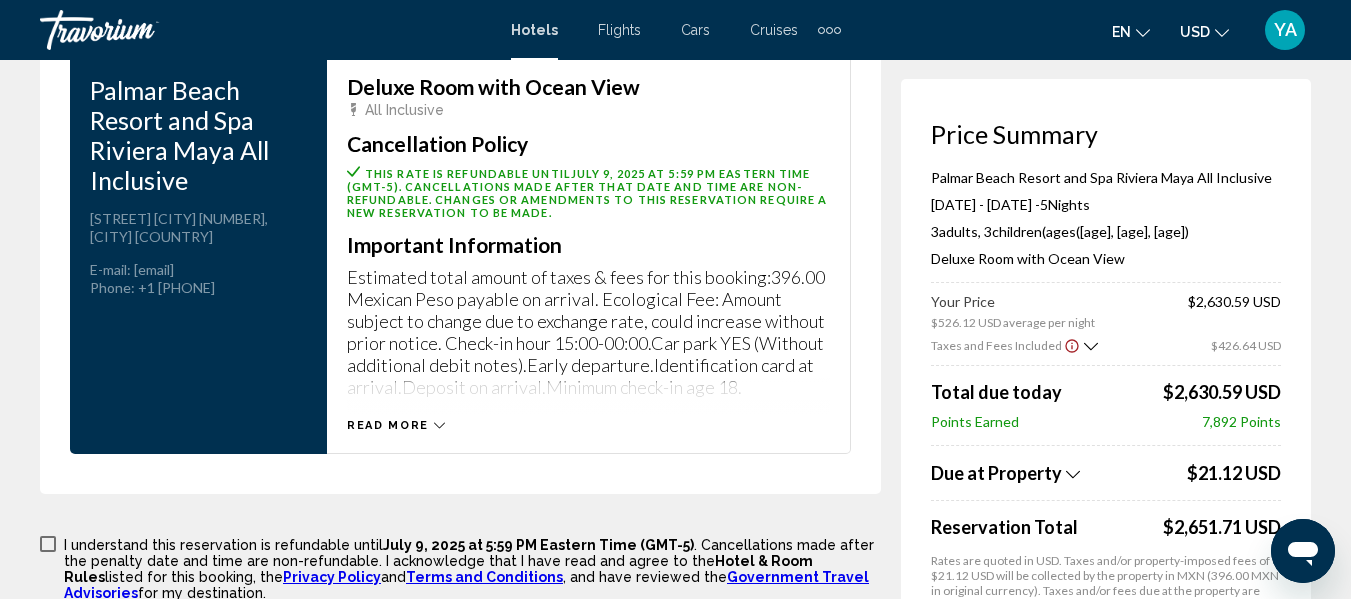 click on "Read more" at bounding box center [396, 425] 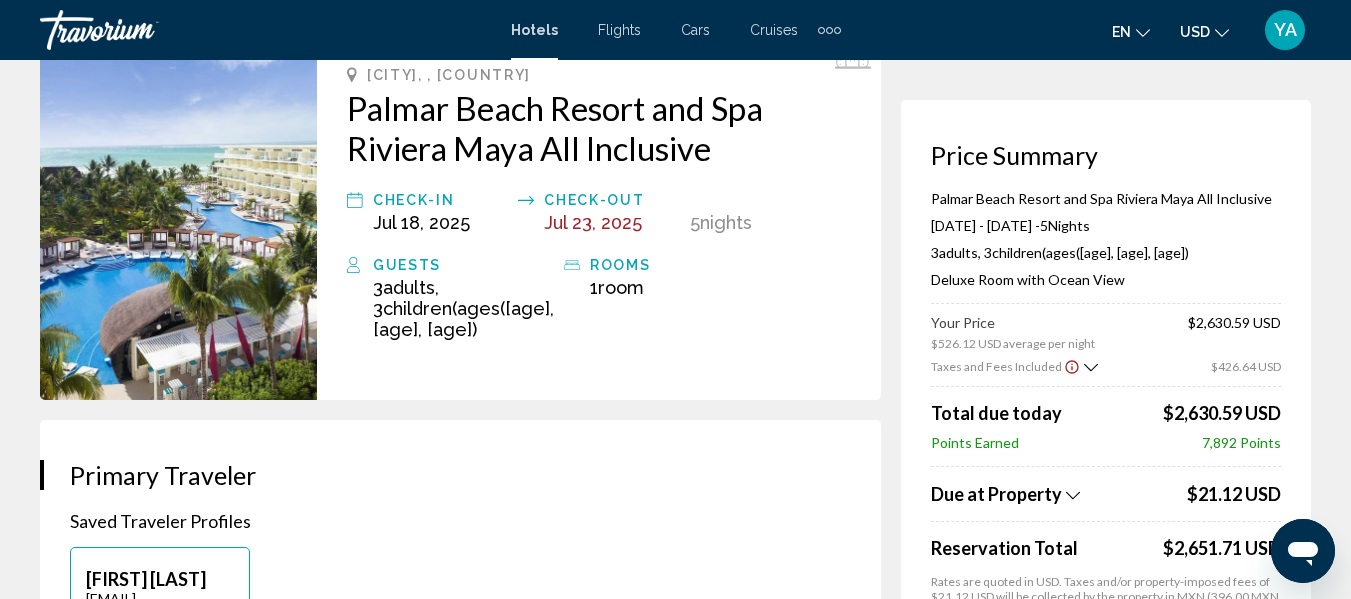 scroll, scrollTop: 109, scrollLeft: 0, axis: vertical 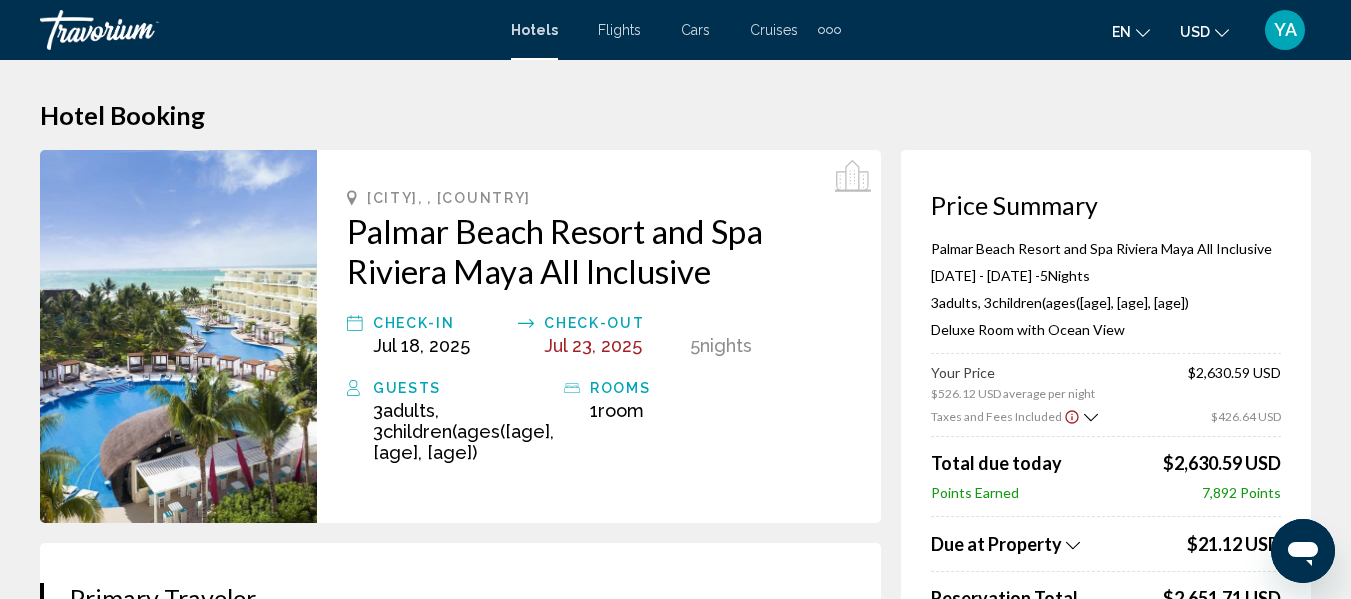 click on "Jul 18, 2025" at bounding box center (421, 345) 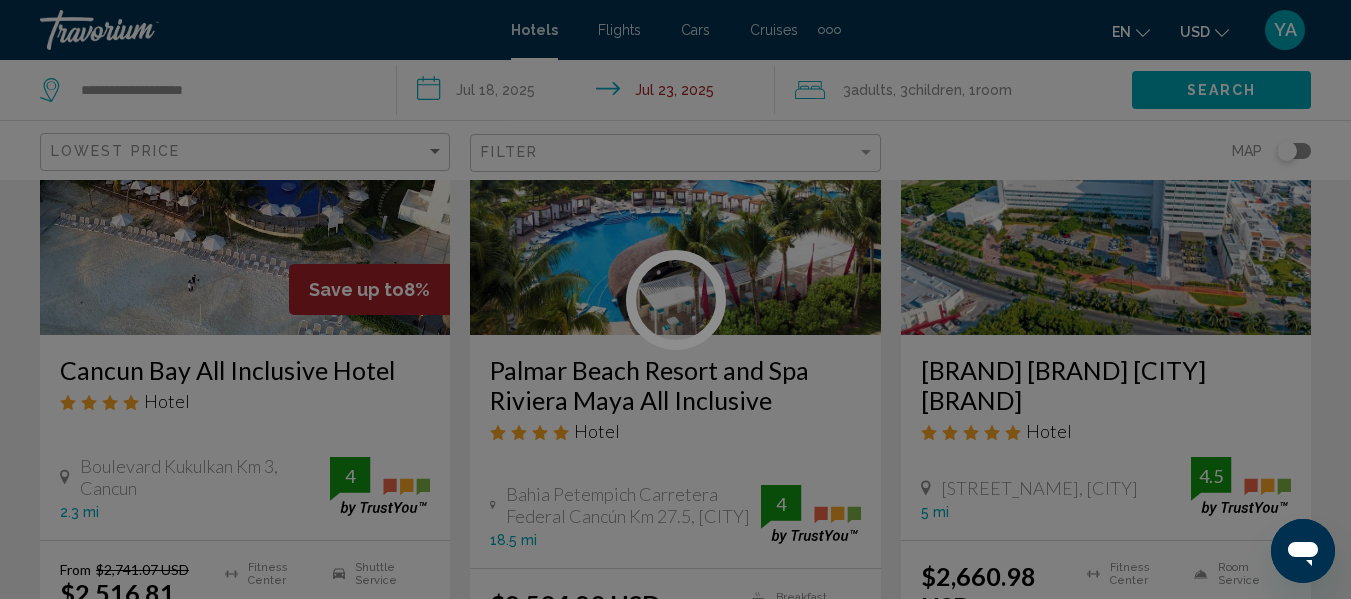 scroll, scrollTop: 0, scrollLeft: 0, axis: both 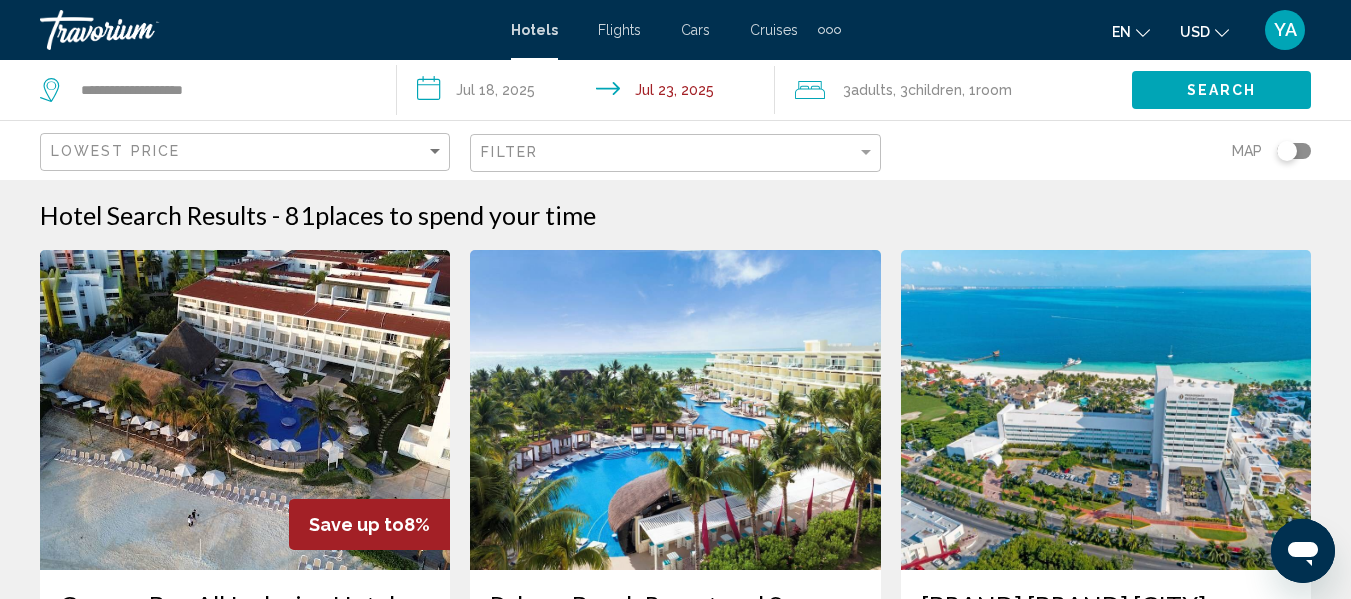 click on "**********" at bounding box center (589, 93) 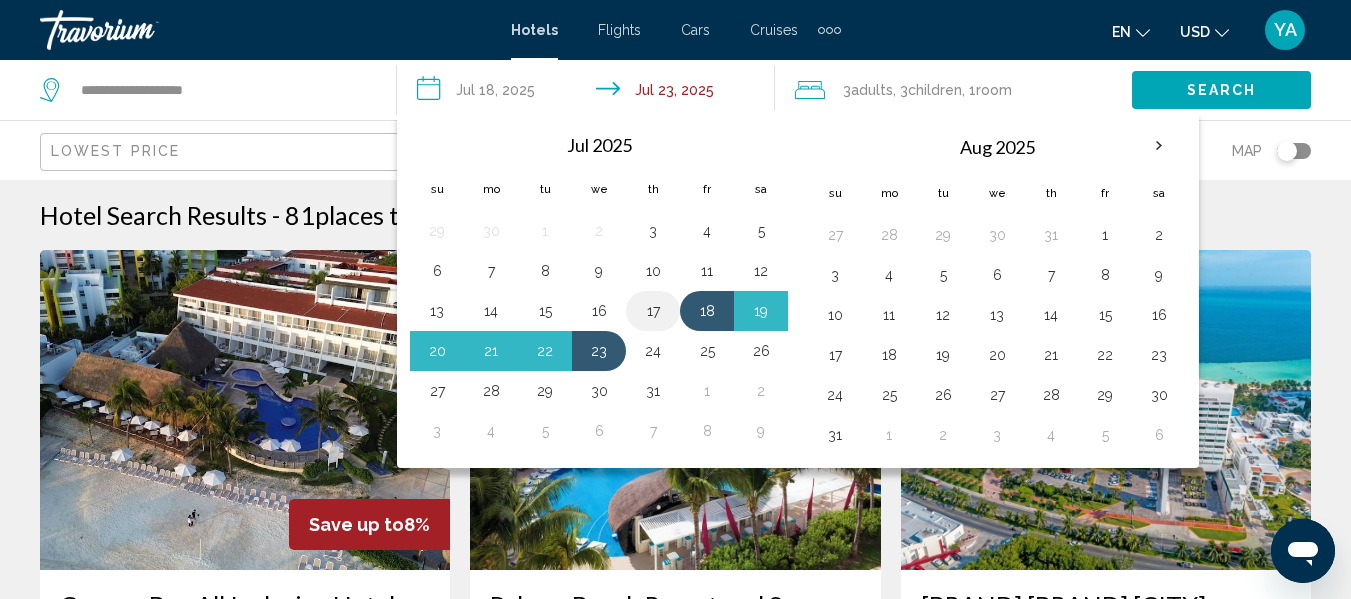 click on "17" at bounding box center [653, 231] 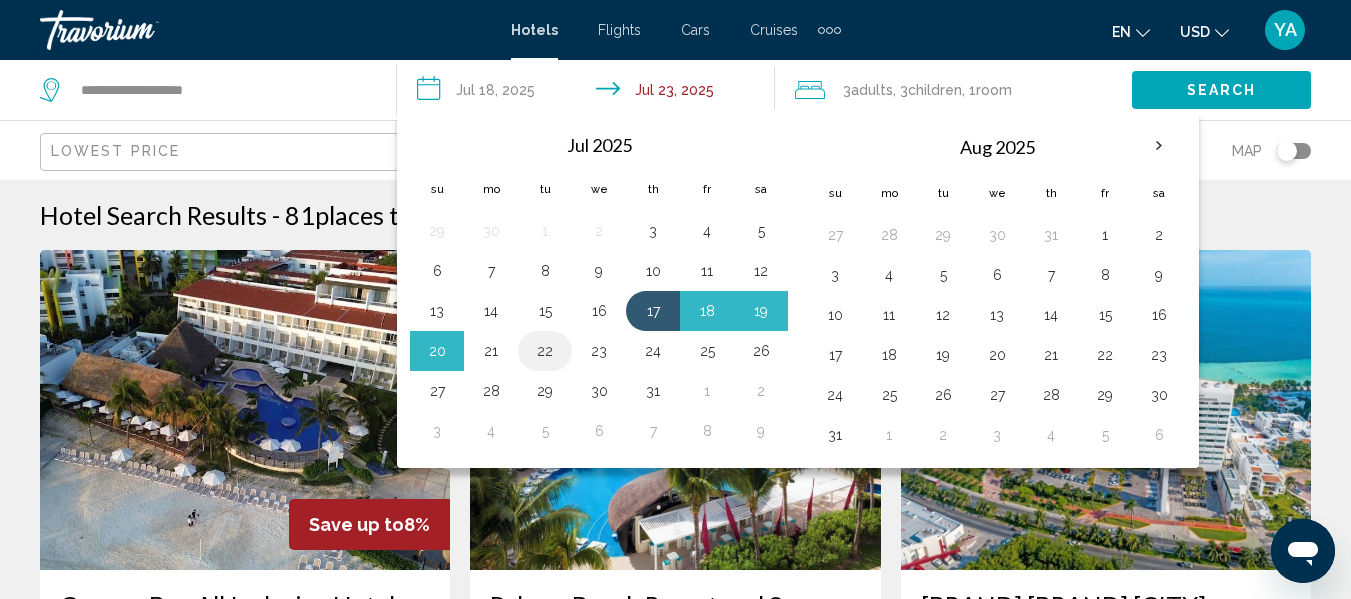 click on "22" at bounding box center (545, 351) 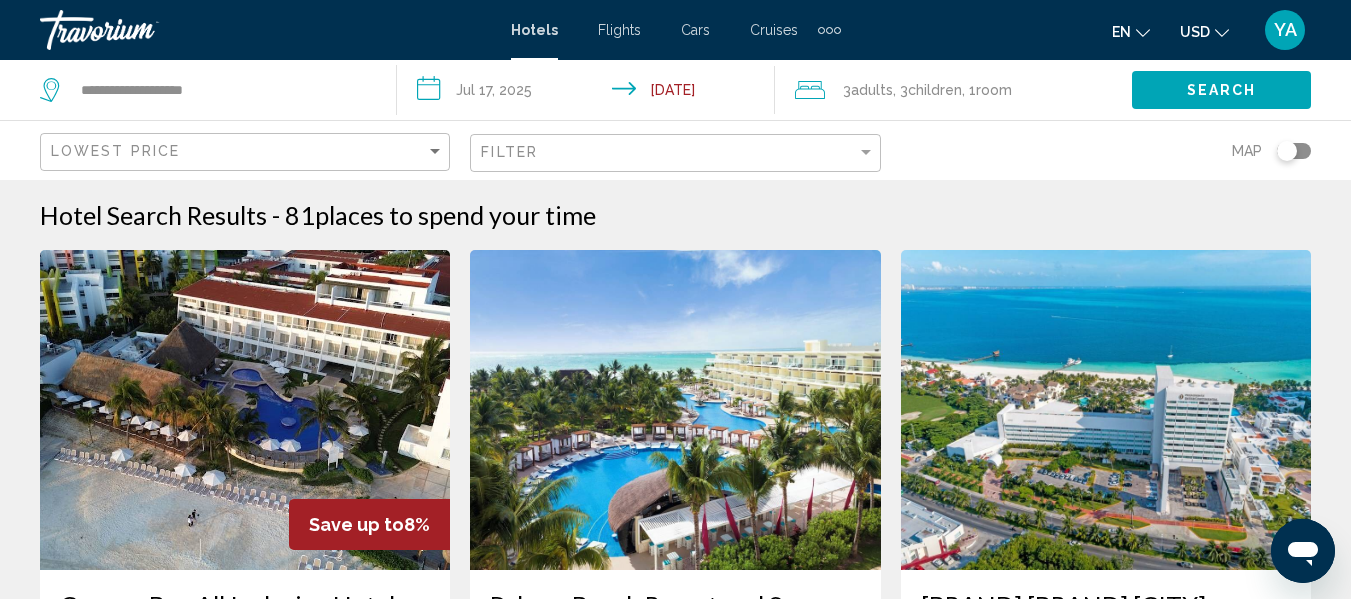 click on "Search" at bounding box center [1222, 91] 